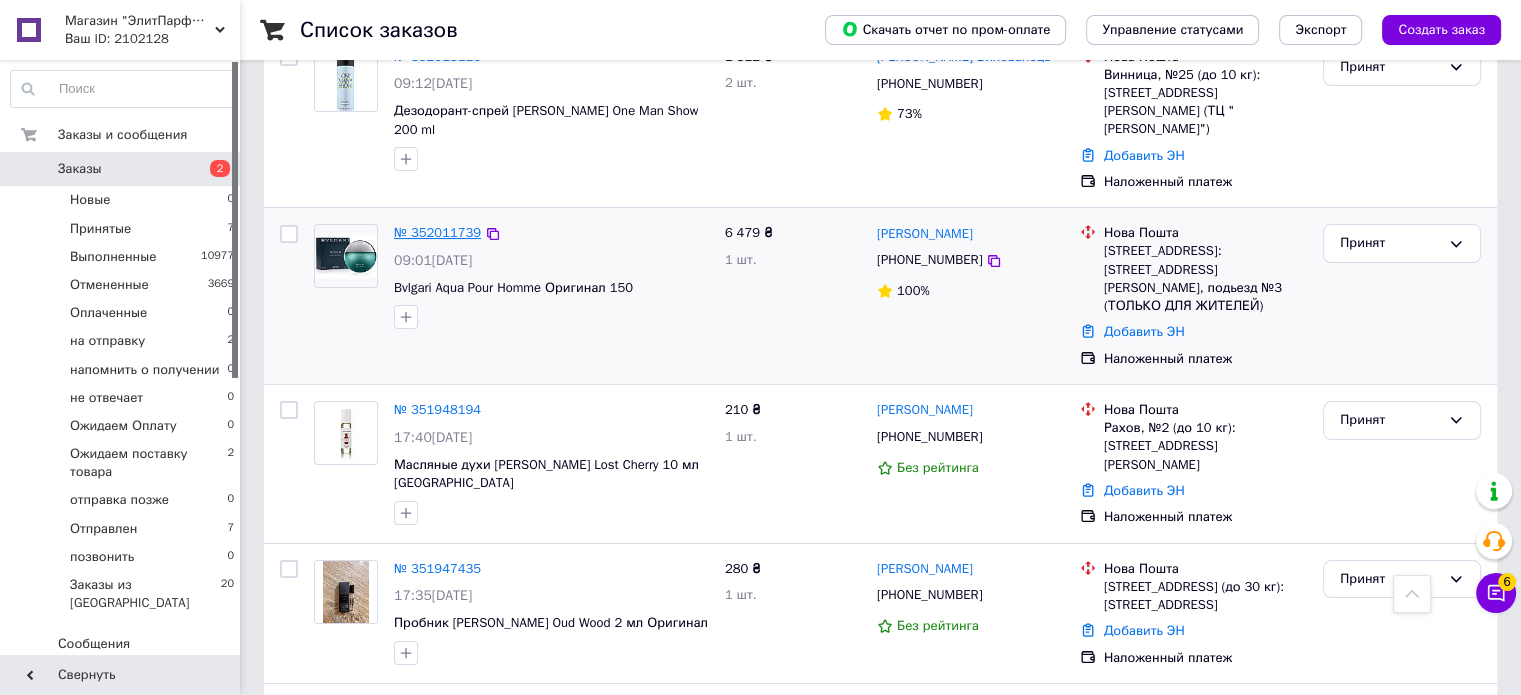 scroll, scrollTop: 0, scrollLeft: 0, axis: both 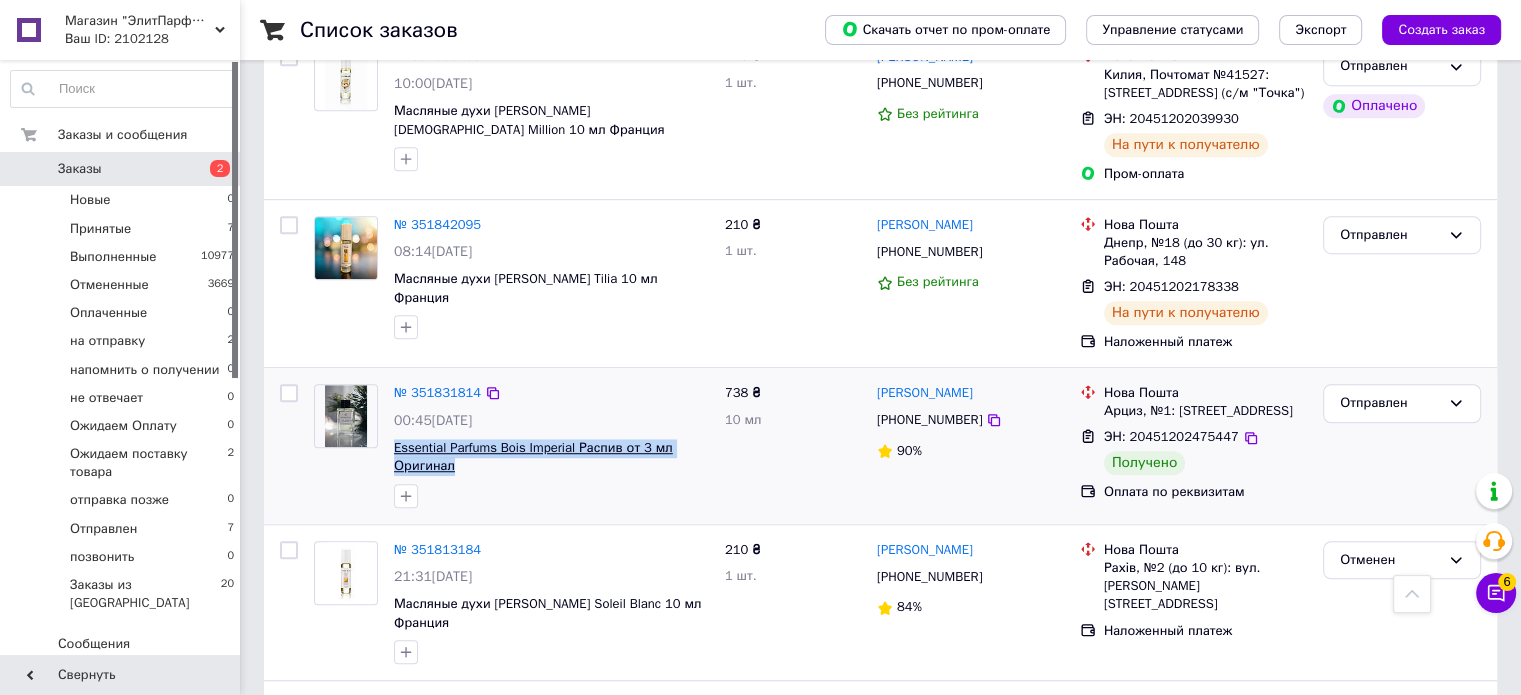 drag, startPoint x: 456, startPoint y: 426, endPoint x: 396, endPoint y: 407, distance: 62.936478 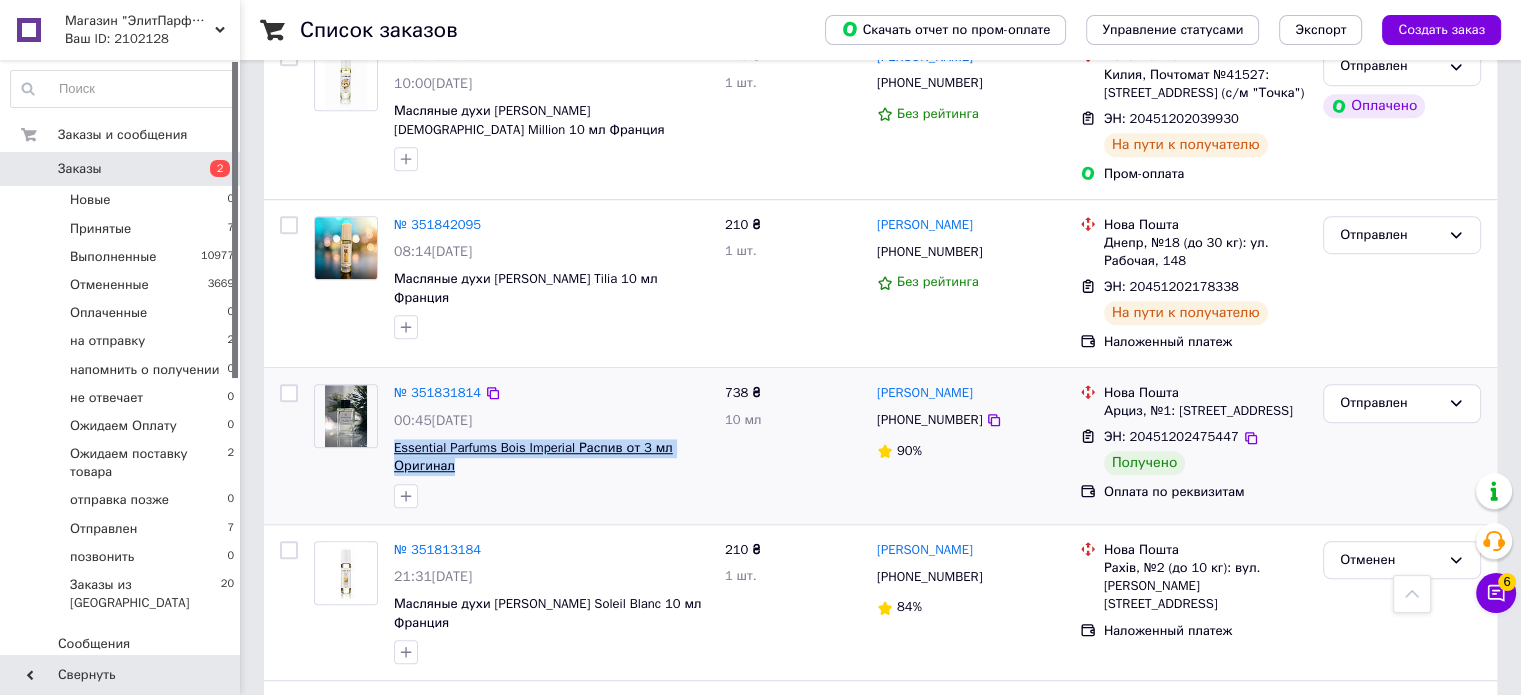 copy on "Essential Parfums Bois Imperial Распив от 3 мл Оригинал" 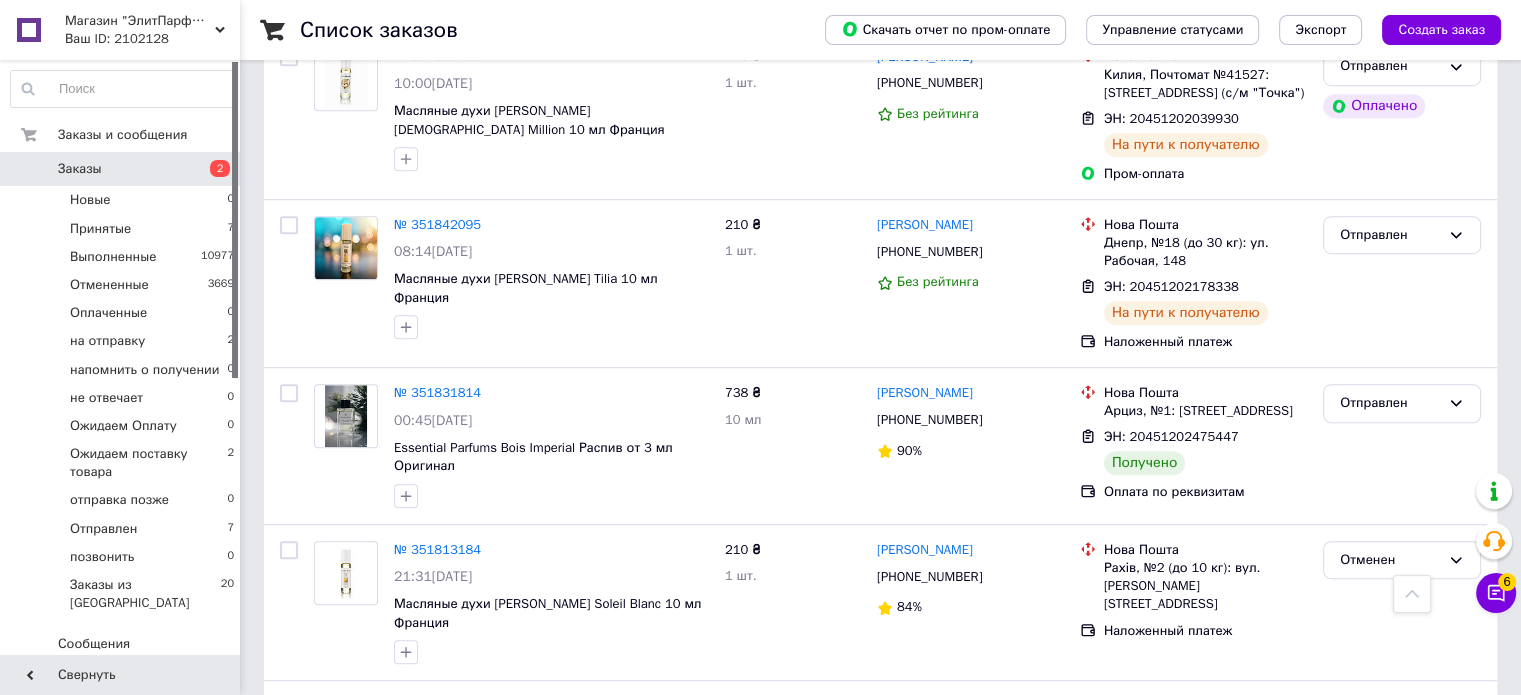 click on "Магазин "ЭлитПарфюм"" at bounding box center (140, 21) 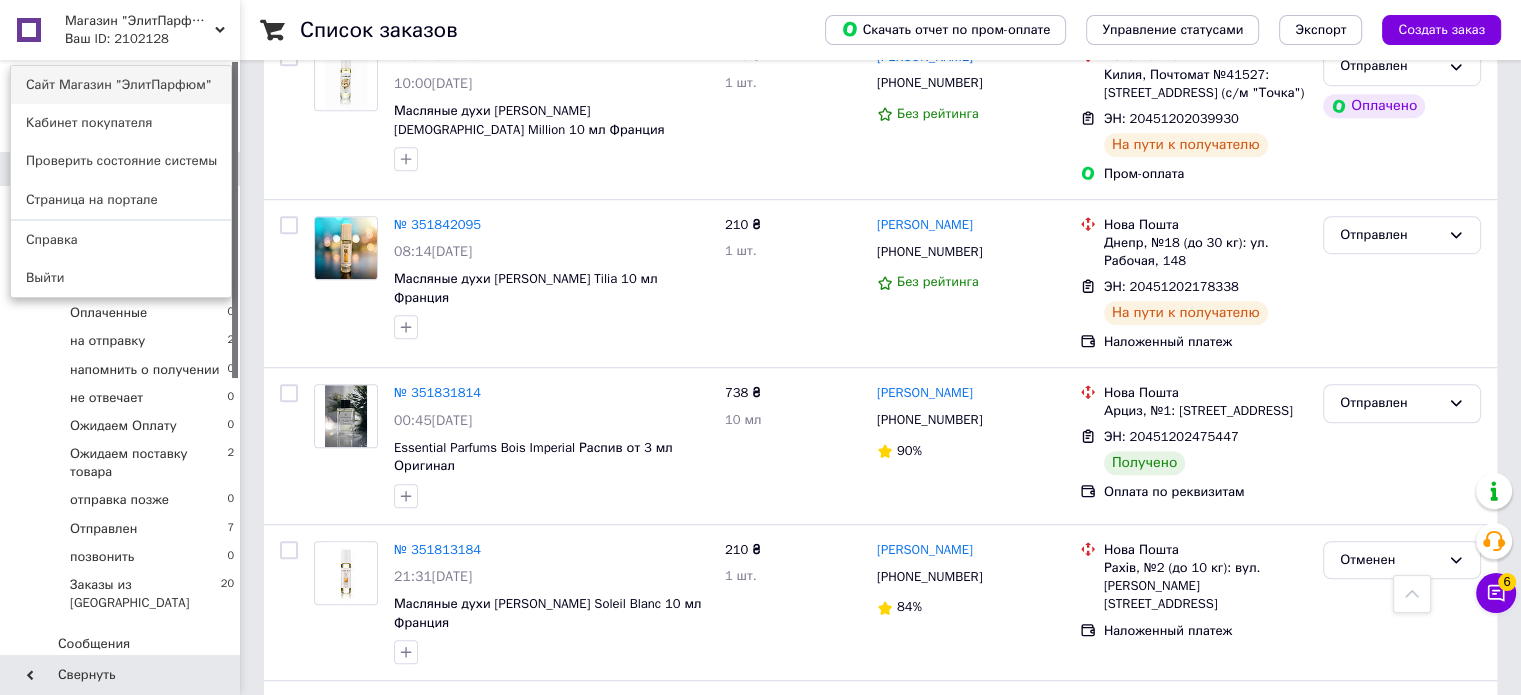 click on "Сайт Магазин "ЭлитПарфюм"" at bounding box center (121, 85) 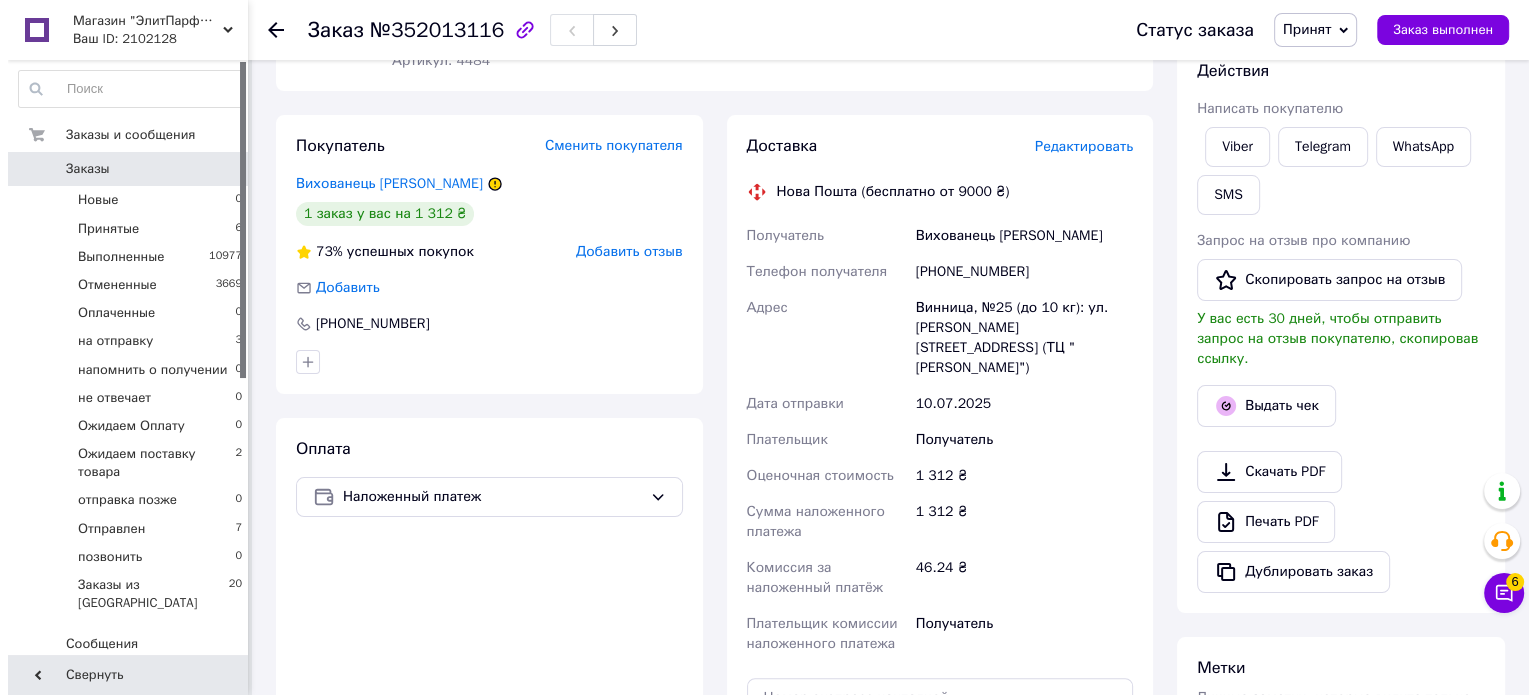 scroll, scrollTop: 300, scrollLeft: 0, axis: vertical 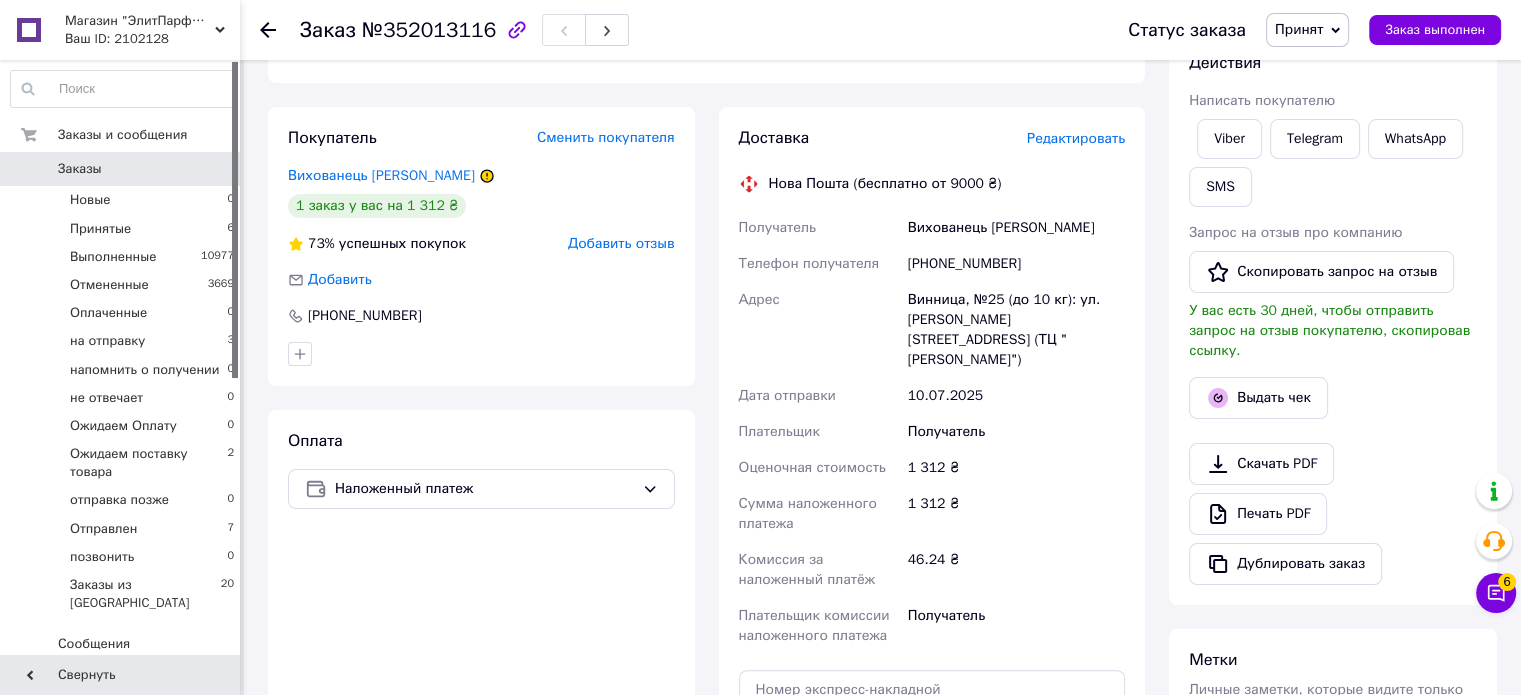 click on "Доставка Редактировать" at bounding box center [932, 138] 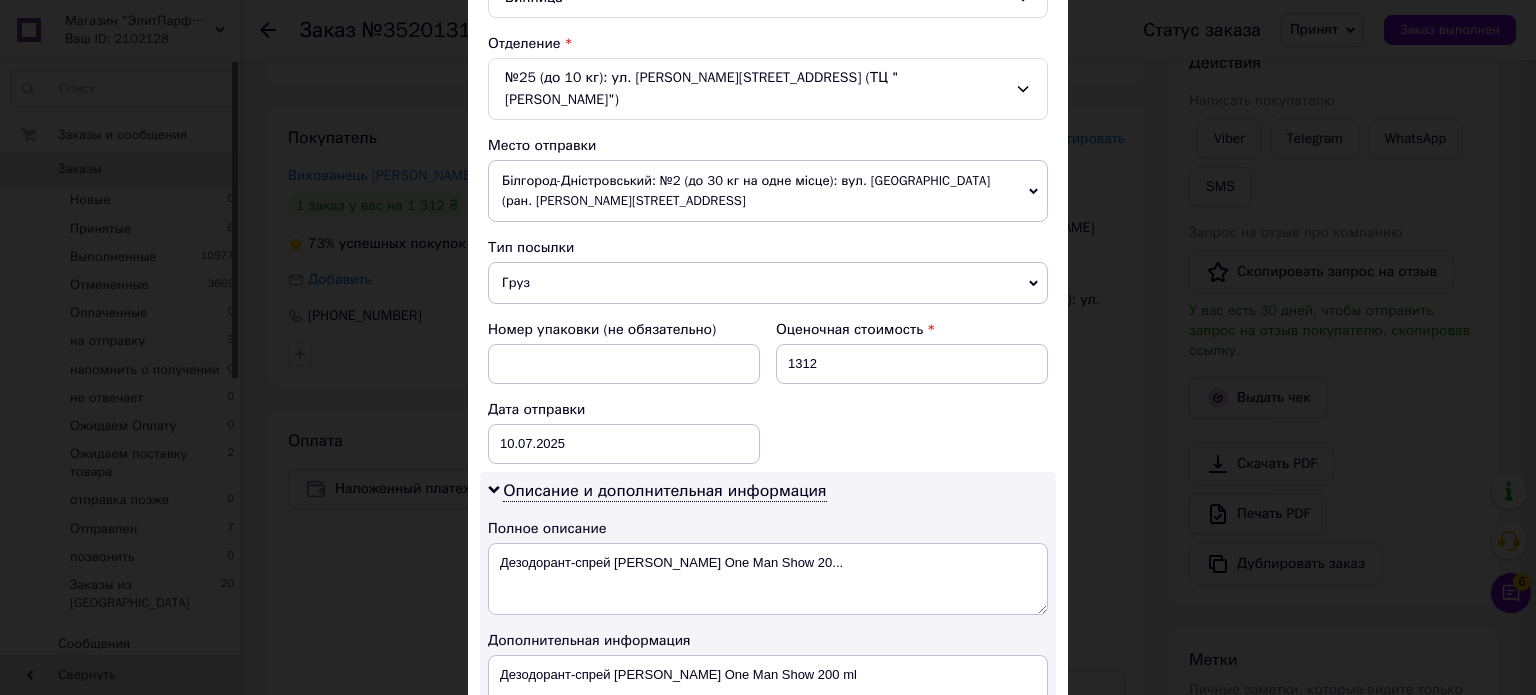 scroll, scrollTop: 700, scrollLeft: 0, axis: vertical 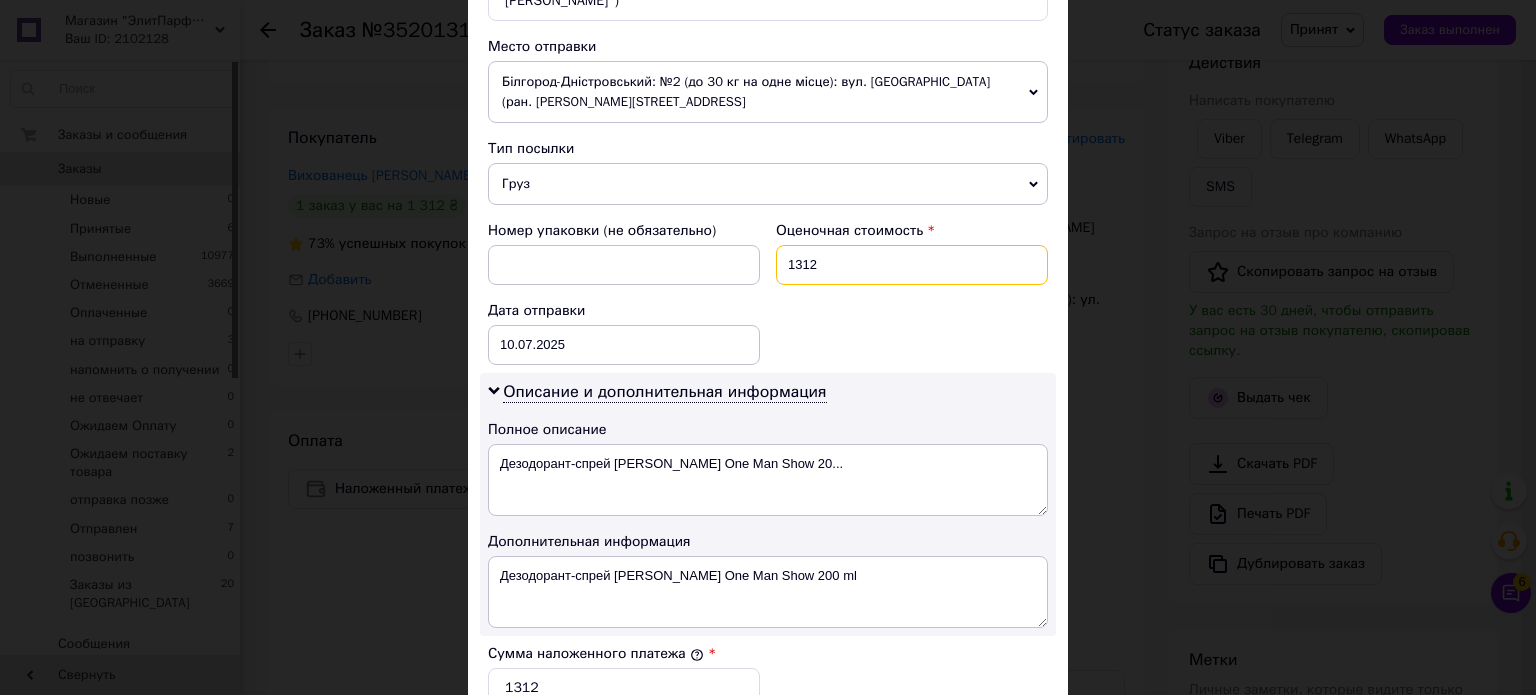click on "1312" at bounding box center [912, 265] 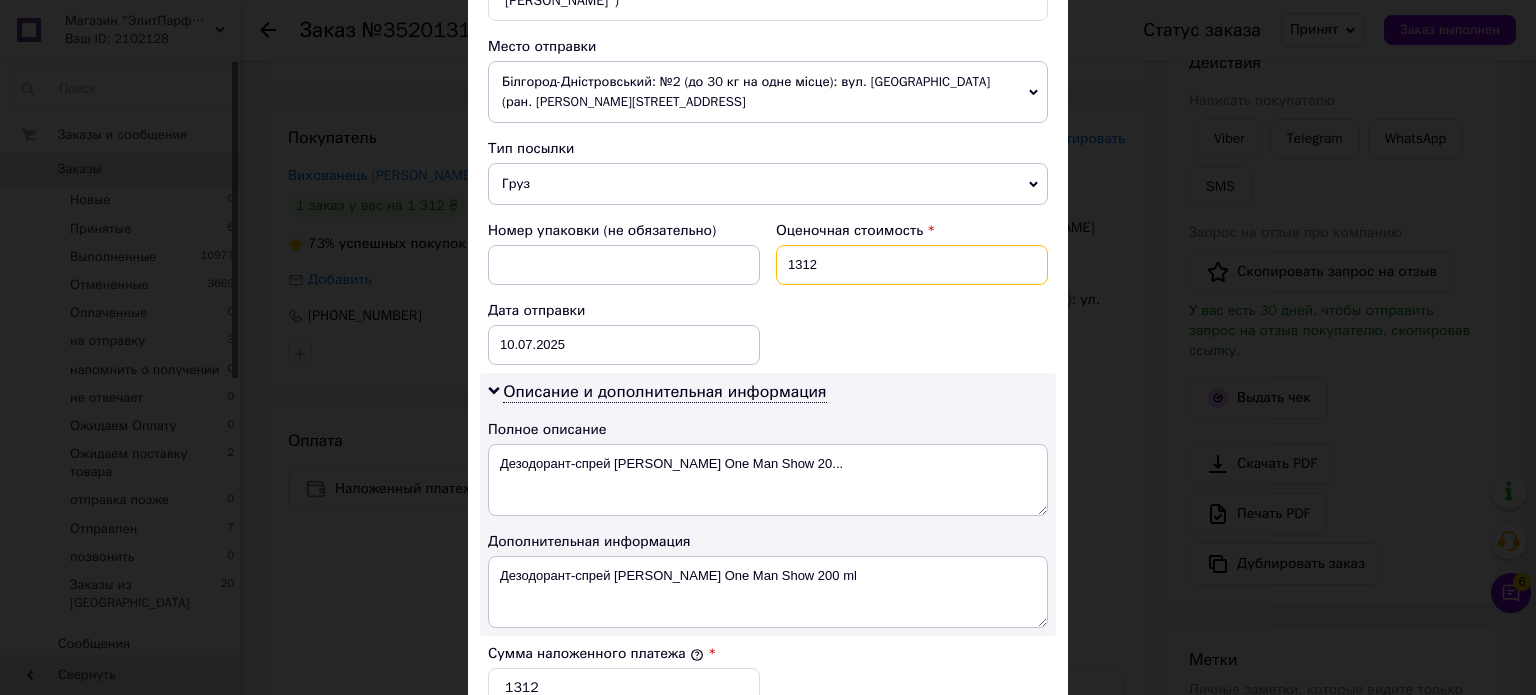 drag, startPoint x: 835, startPoint y: 243, endPoint x: 786, endPoint y: 243, distance: 49 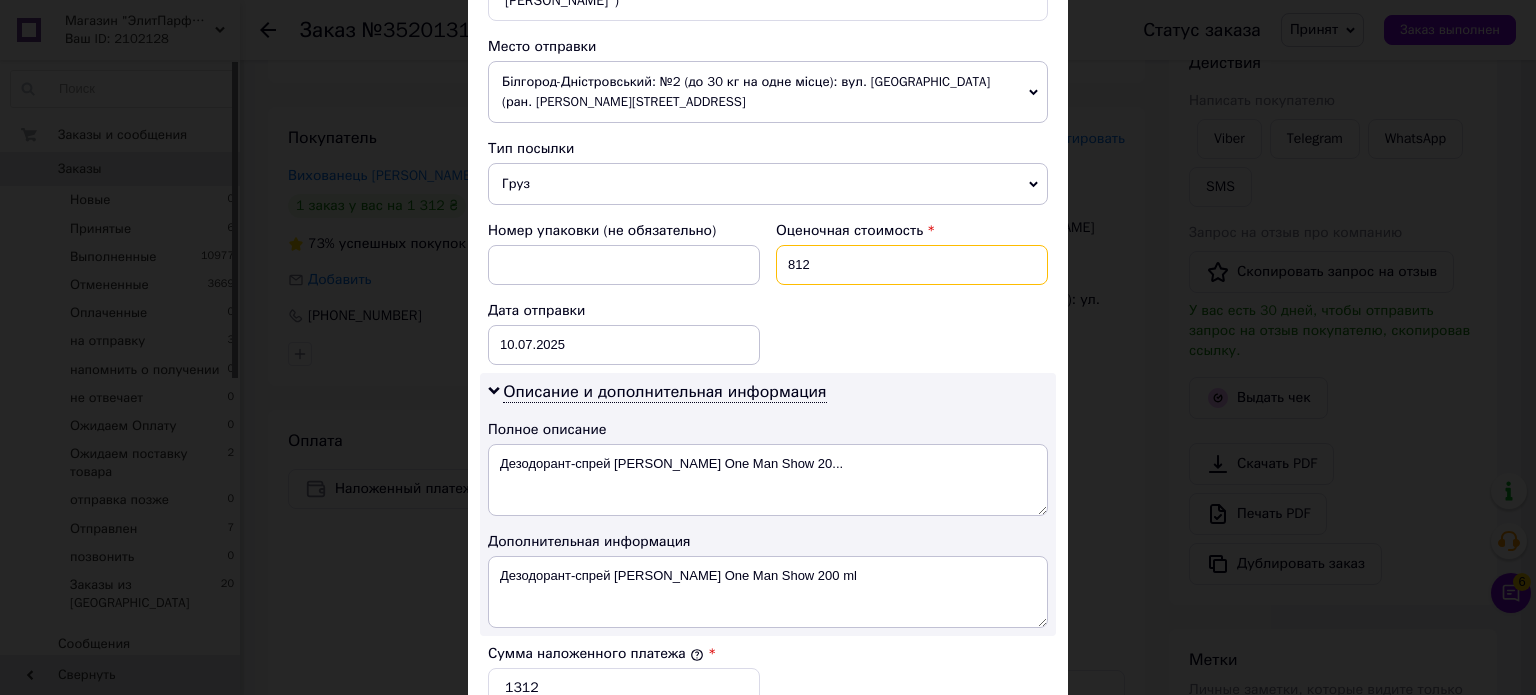 scroll, scrollTop: 900, scrollLeft: 0, axis: vertical 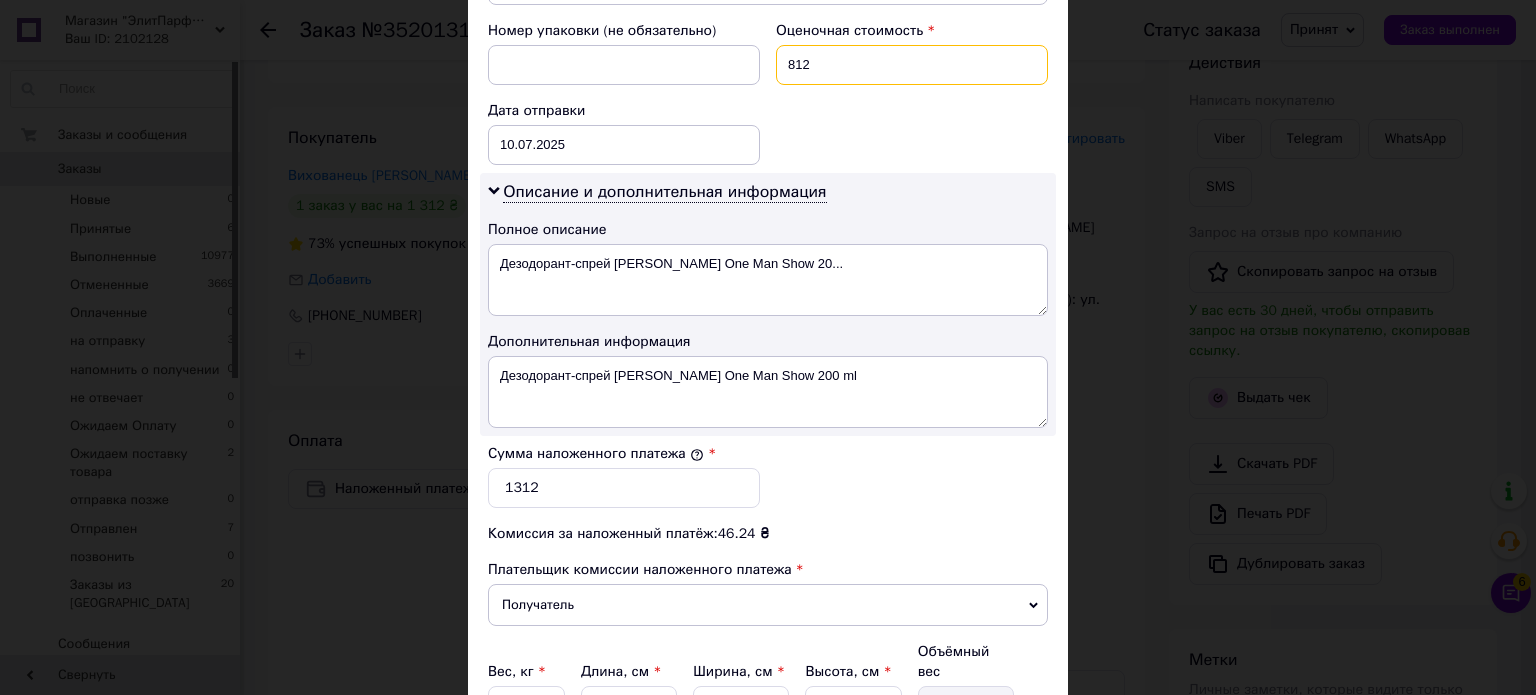 type on "812" 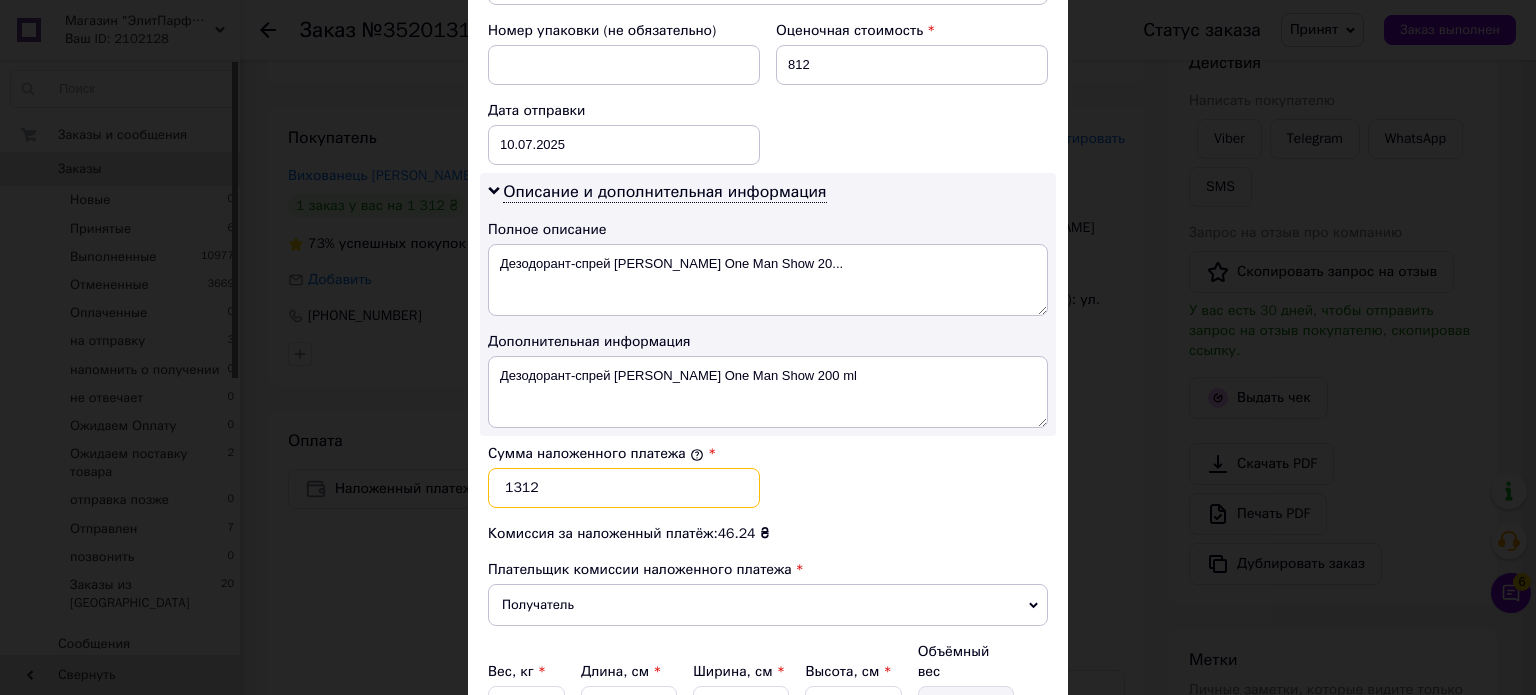 click on "1312" at bounding box center [624, 488] 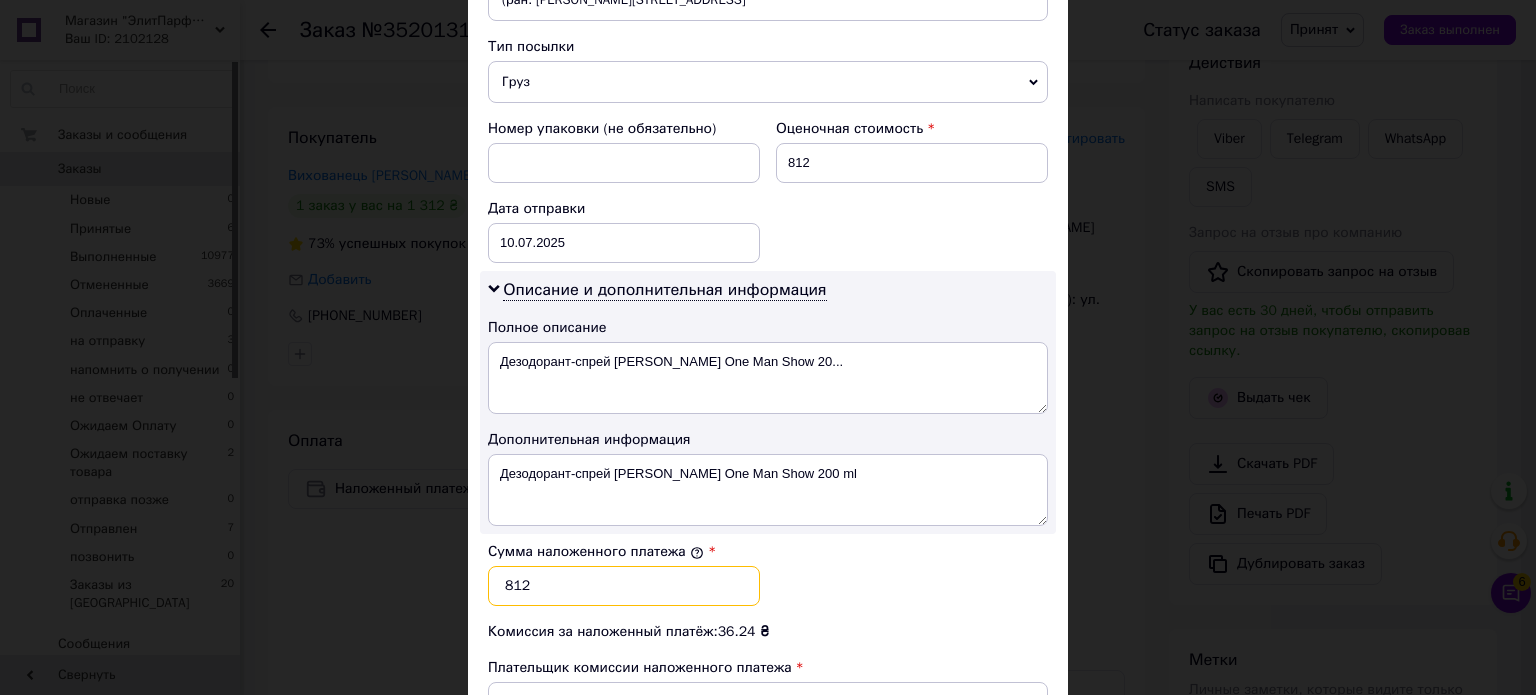 scroll, scrollTop: 768, scrollLeft: 0, axis: vertical 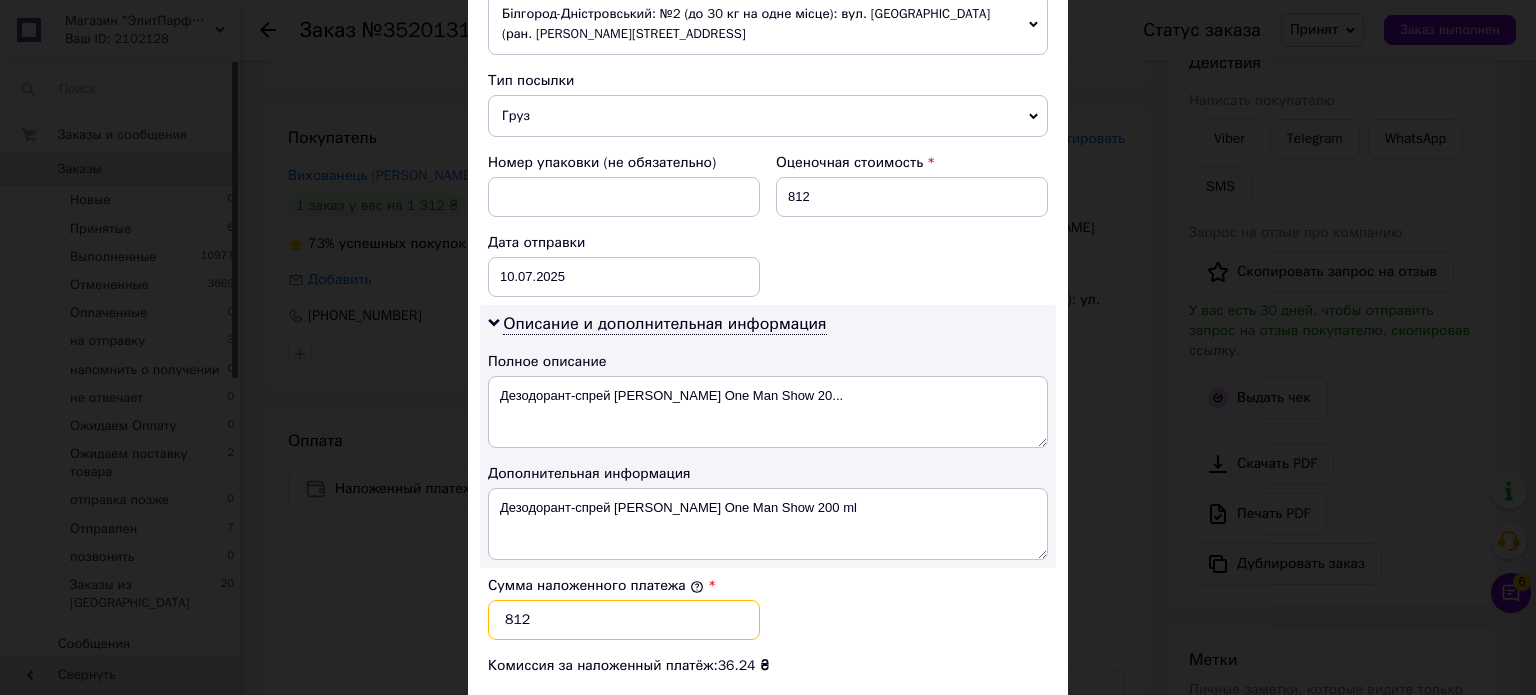 type on "812" 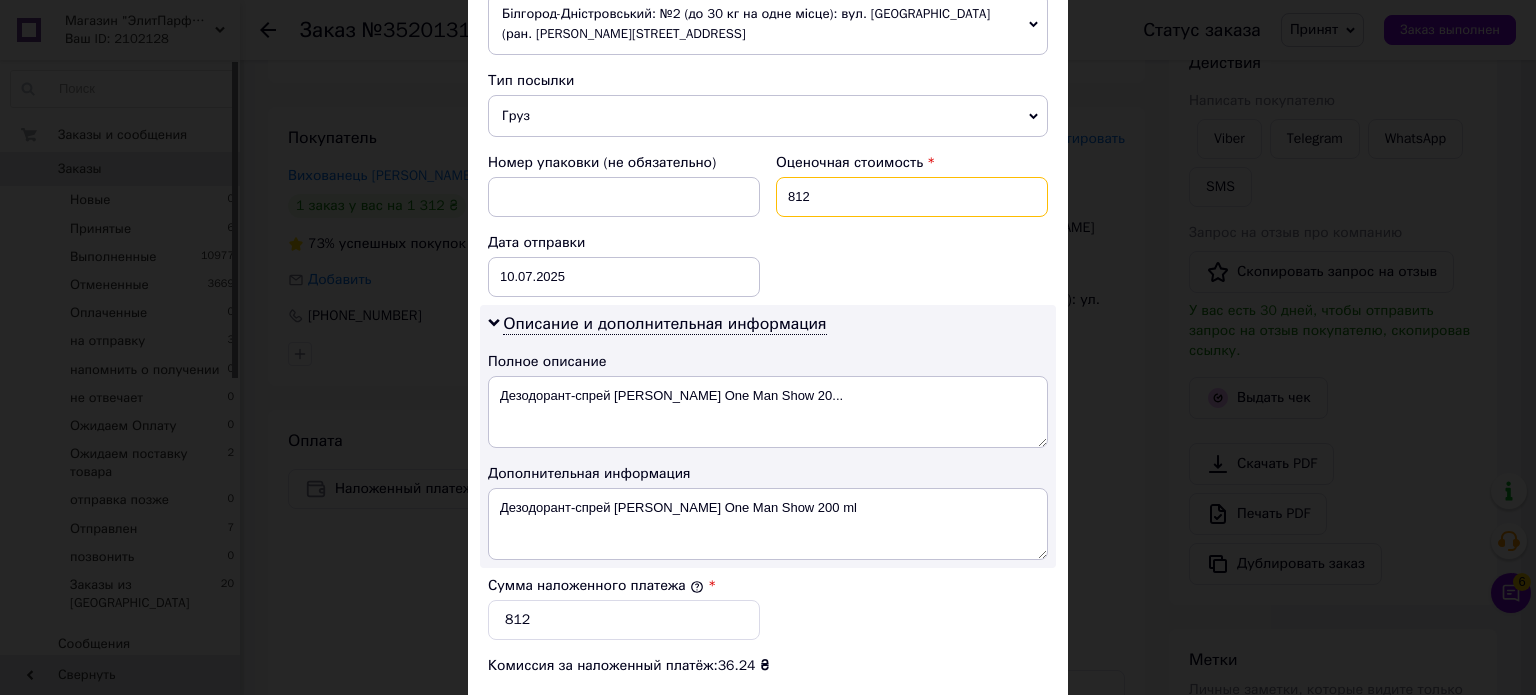 click on "812" at bounding box center (912, 197) 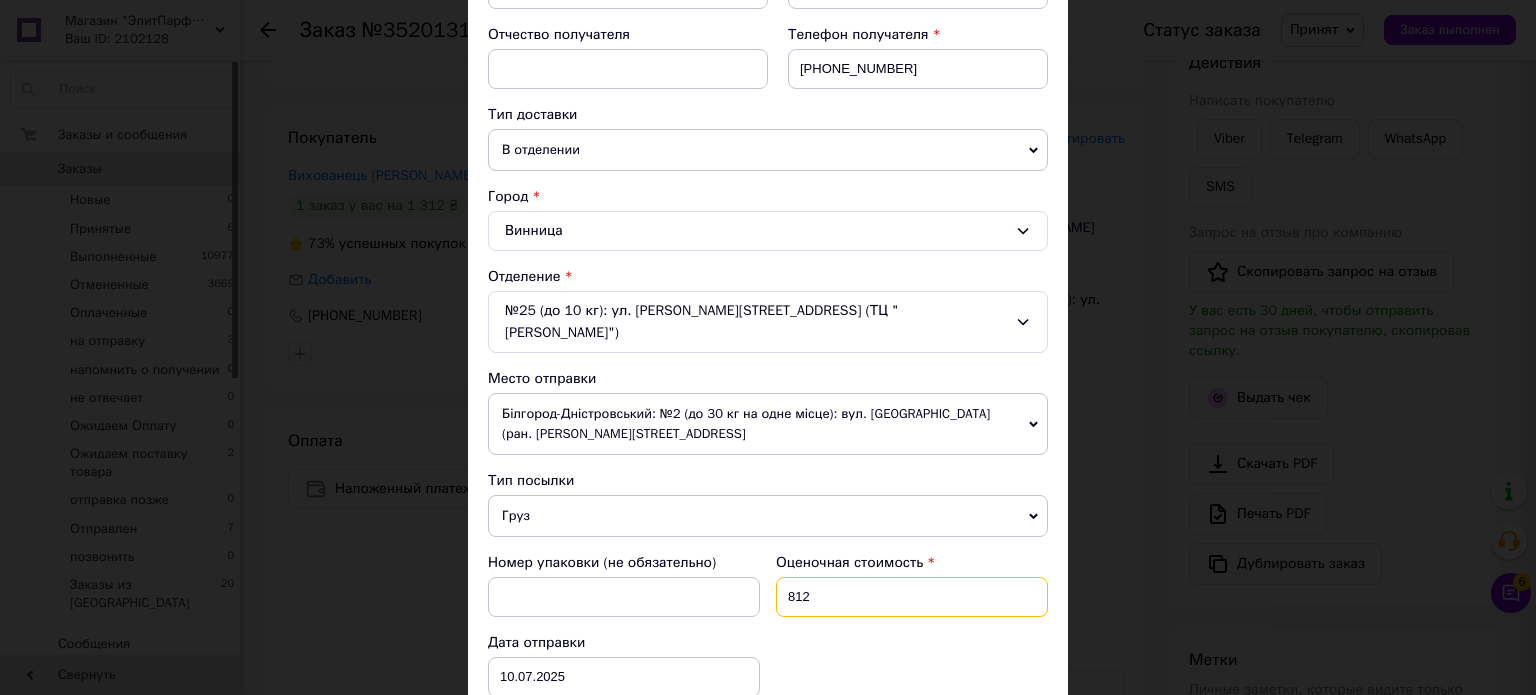 scroll, scrollTop: 68, scrollLeft: 0, axis: vertical 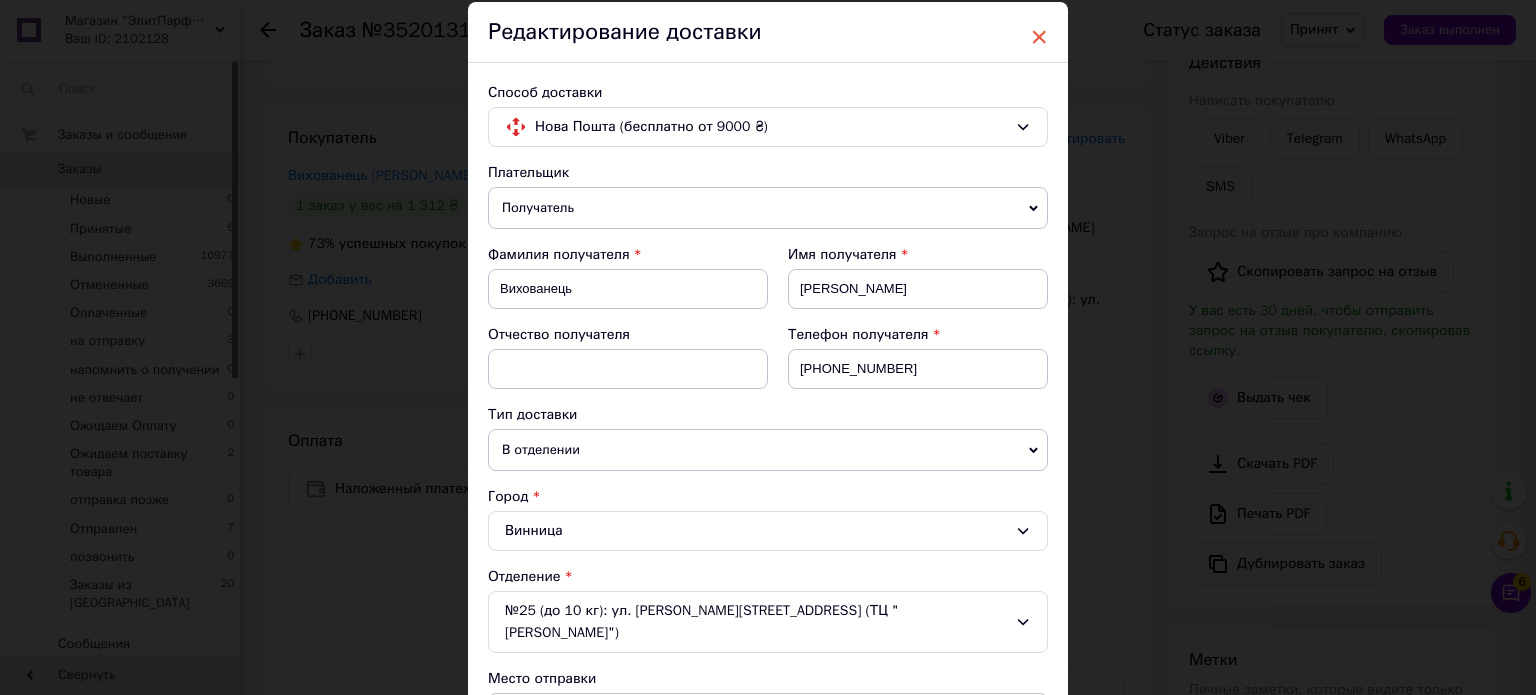 click on "×" at bounding box center (1039, 37) 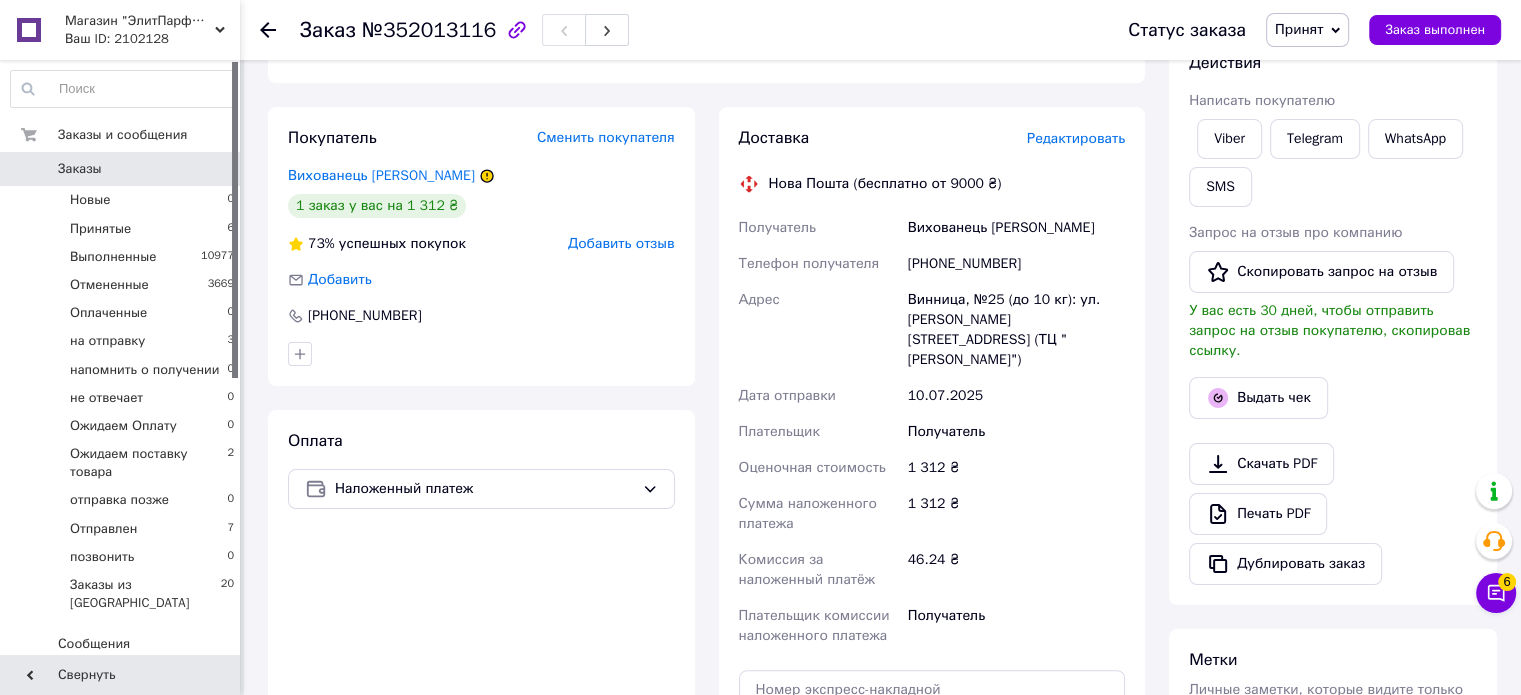 click on "Редактировать" at bounding box center [1076, 138] 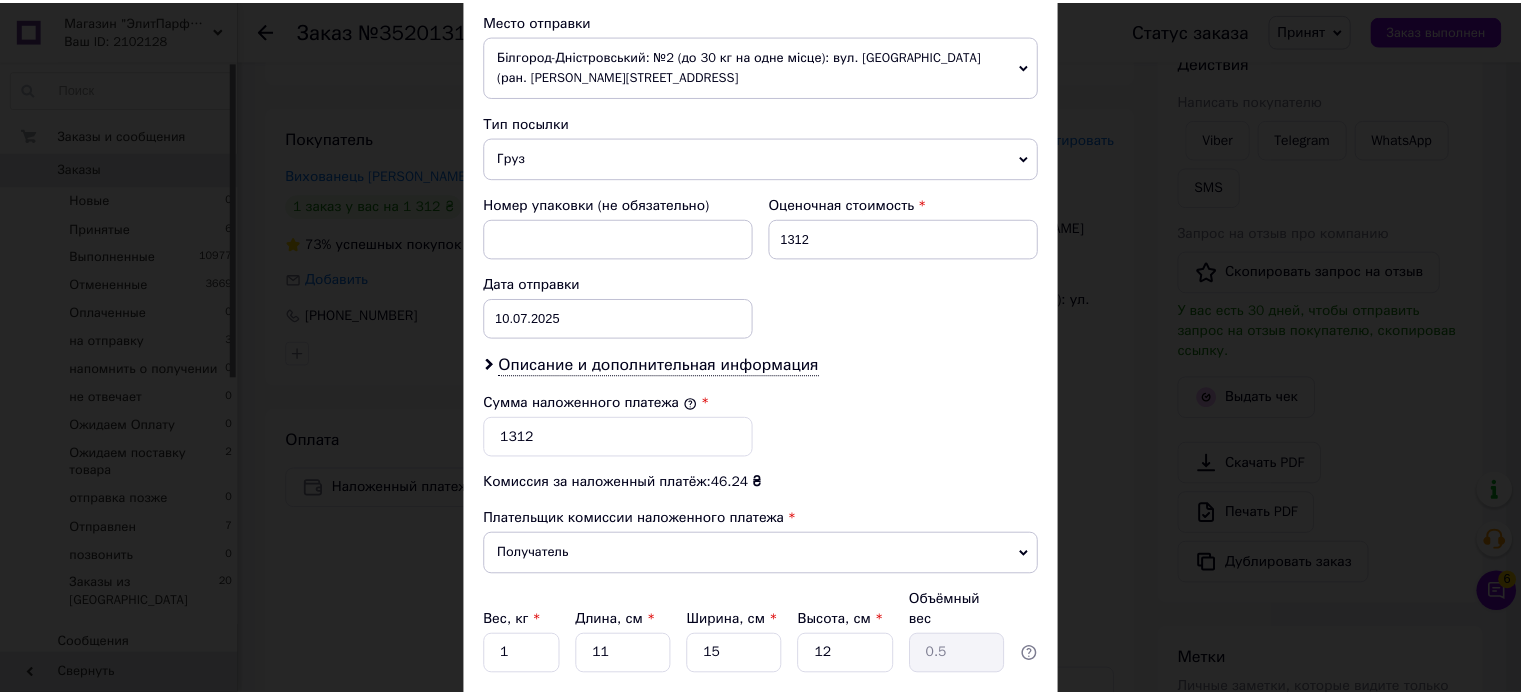 scroll, scrollTop: 844, scrollLeft: 0, axis: vertical 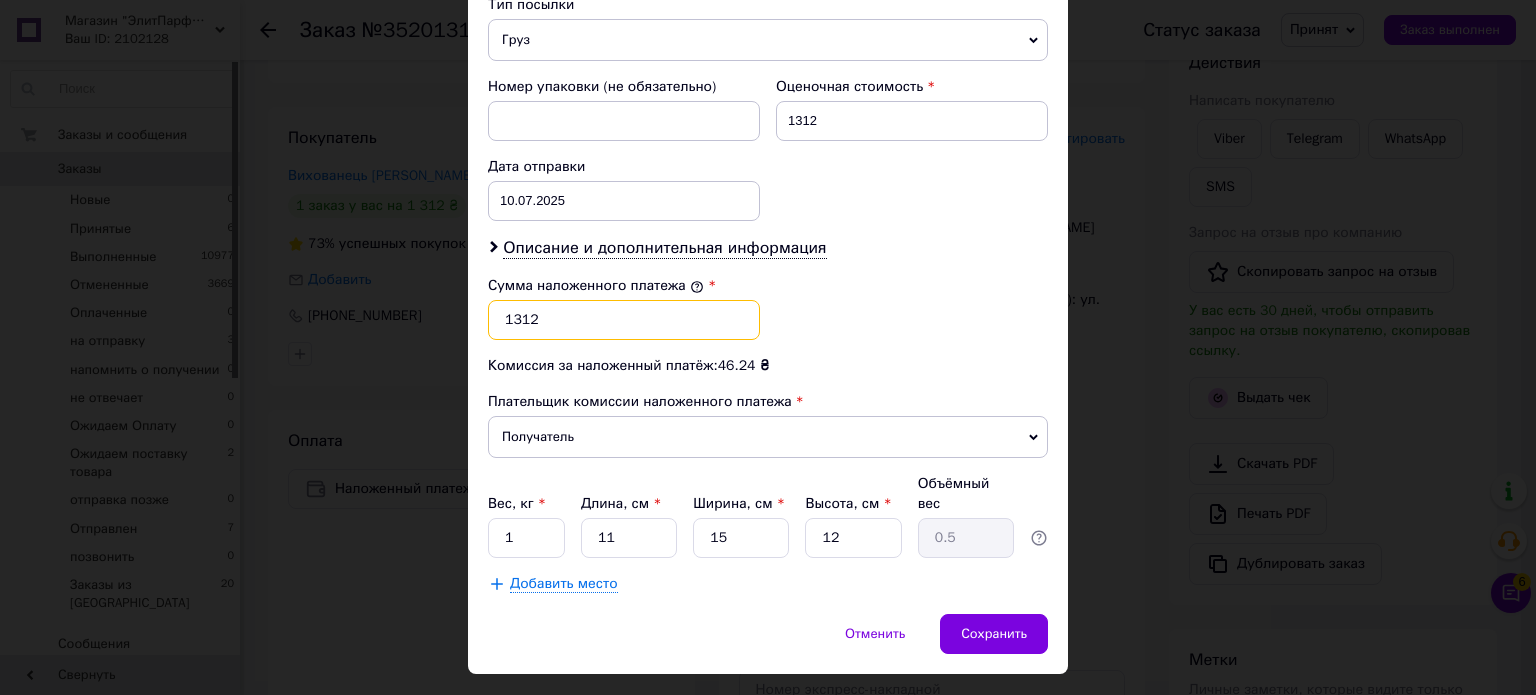drag, startPoint x: 563, startPoint y: 294, endPoint x: 476, endPoint y: 291, distance: 87.05171 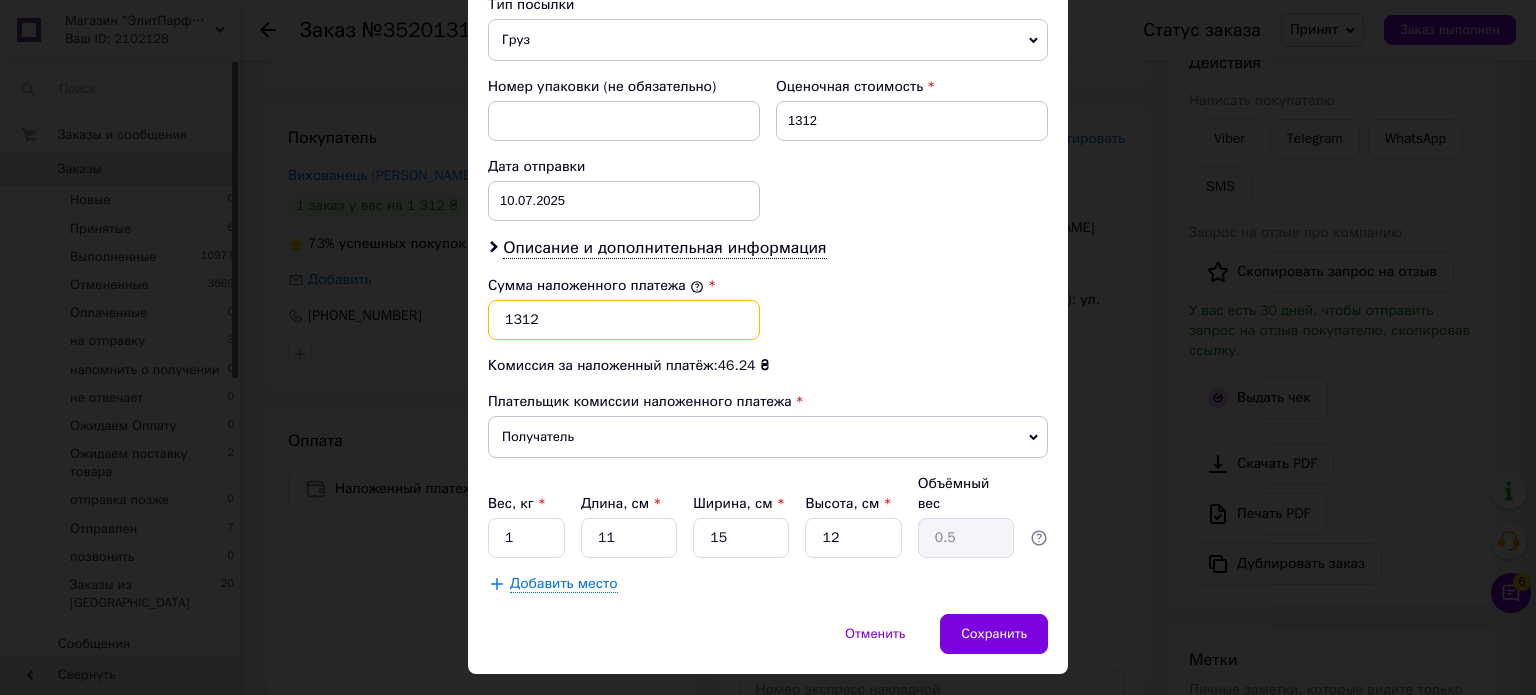 click on "Способ доставки Нова Пошта (бесплатно от 9000 ₴) Плательщик Получатель Отправитель Фамилия получателя Вихованець Имя получателя Зоріна Отчество получателя Телефон получателя +380987112322 Тип доставки В отделении Курьером В почтомате Город Винница Отделение №25 (до 10 кг): ул. Николаевская, 2 (ТЦ "Barbara") Место отправки Білгород-Дністровський: №2 (до 30 кг на одне місце): вул. Миколаївська (ран. Дзержинського), 54 м. Київ (Київська обл.): №211 (до 30 кг на одне місце): вул. Полярна, 8-Е Дніпро: №7 (до 30 кг): просп. Олександра Поля (ран. Кірова), 8а Одеса: №124 (до 10 кг): вул. Проїзна, 12 1312 <" at bounding box center (768, -50) 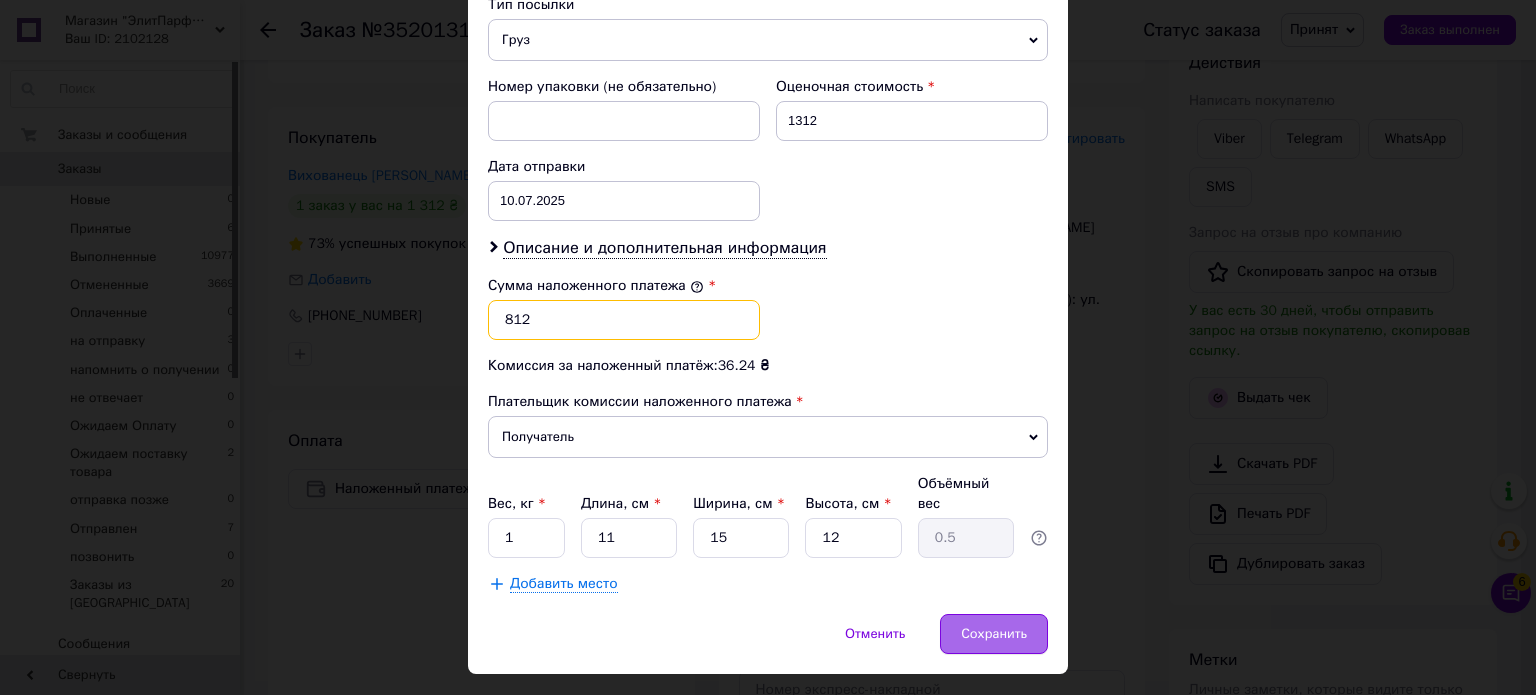 type on "812" 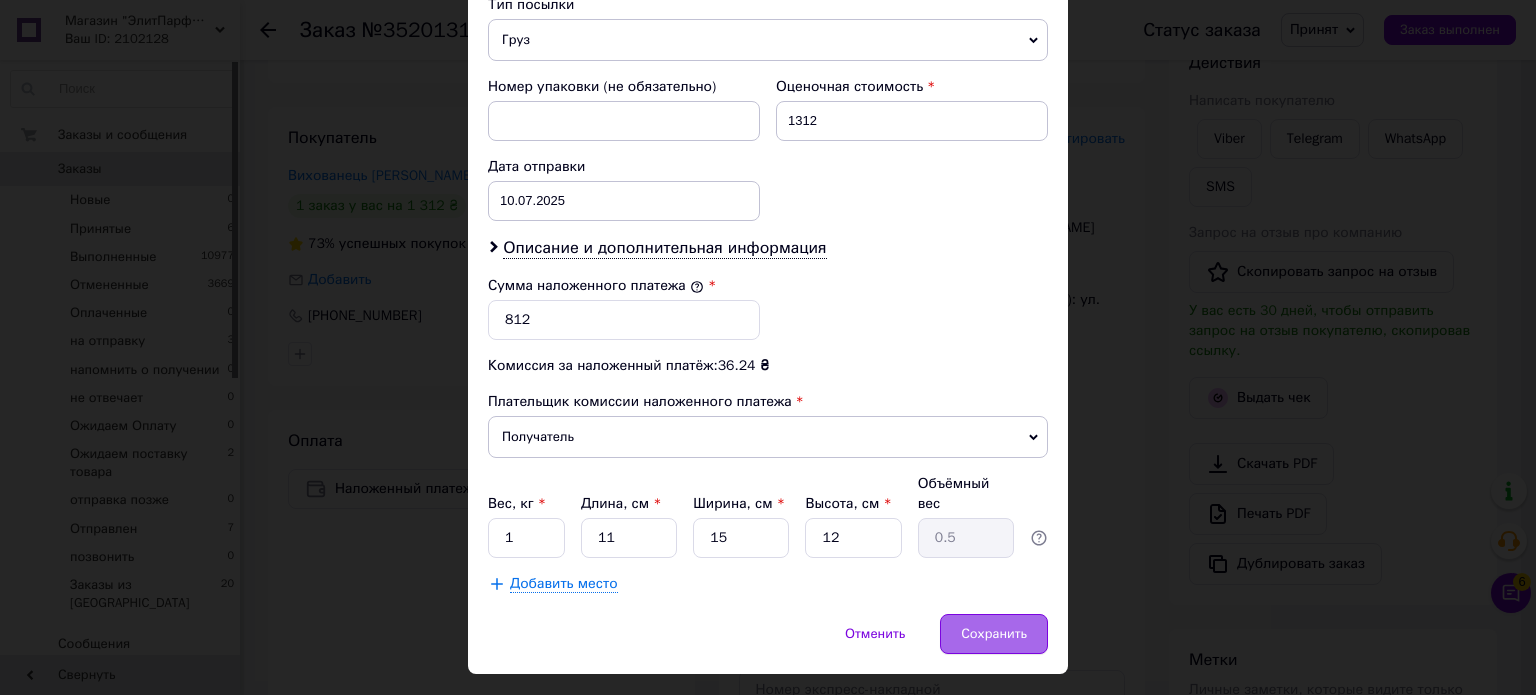click on "Сохранить" at bounding box center (994, 634) 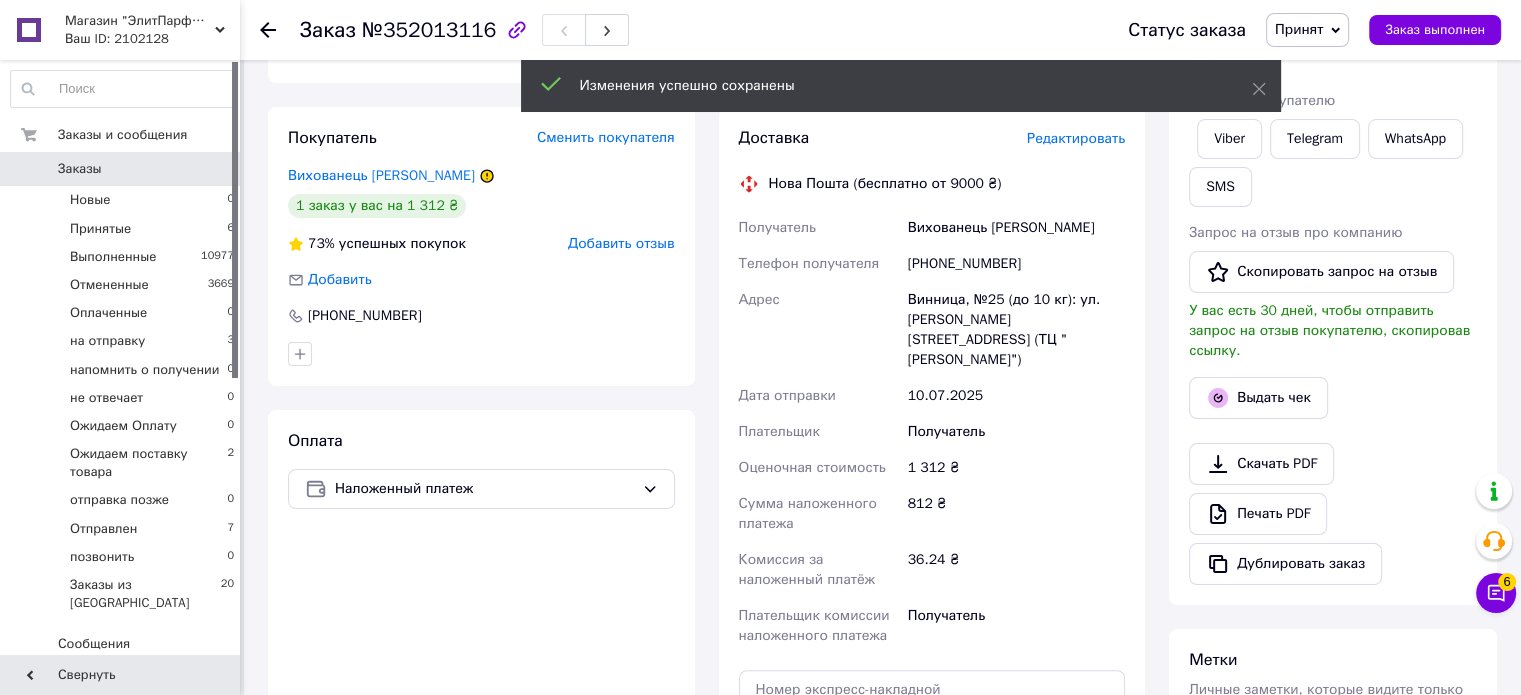 scroll, scrollTop: 600, scrollLeft: 0, axis: vertical 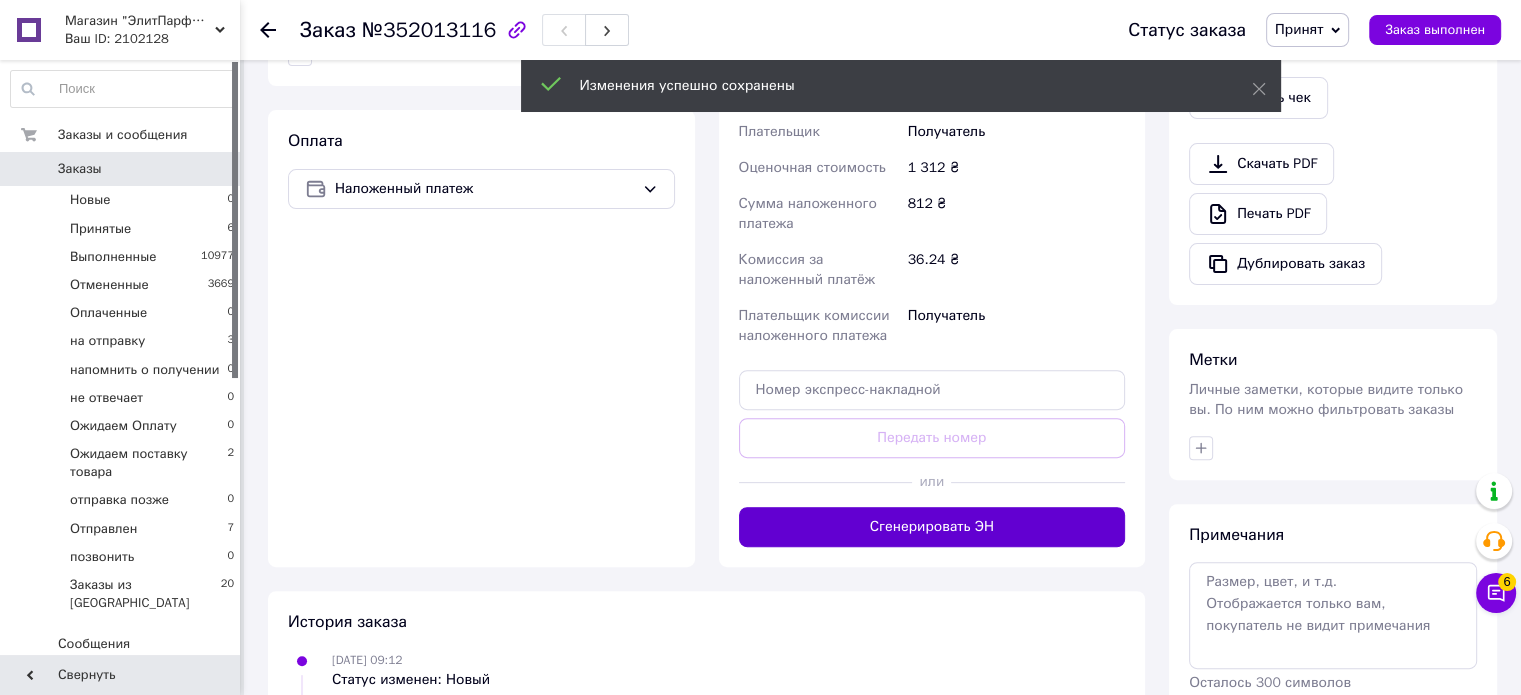 click on "Сгенерировать ЭН" at bounding box center (932, 527) 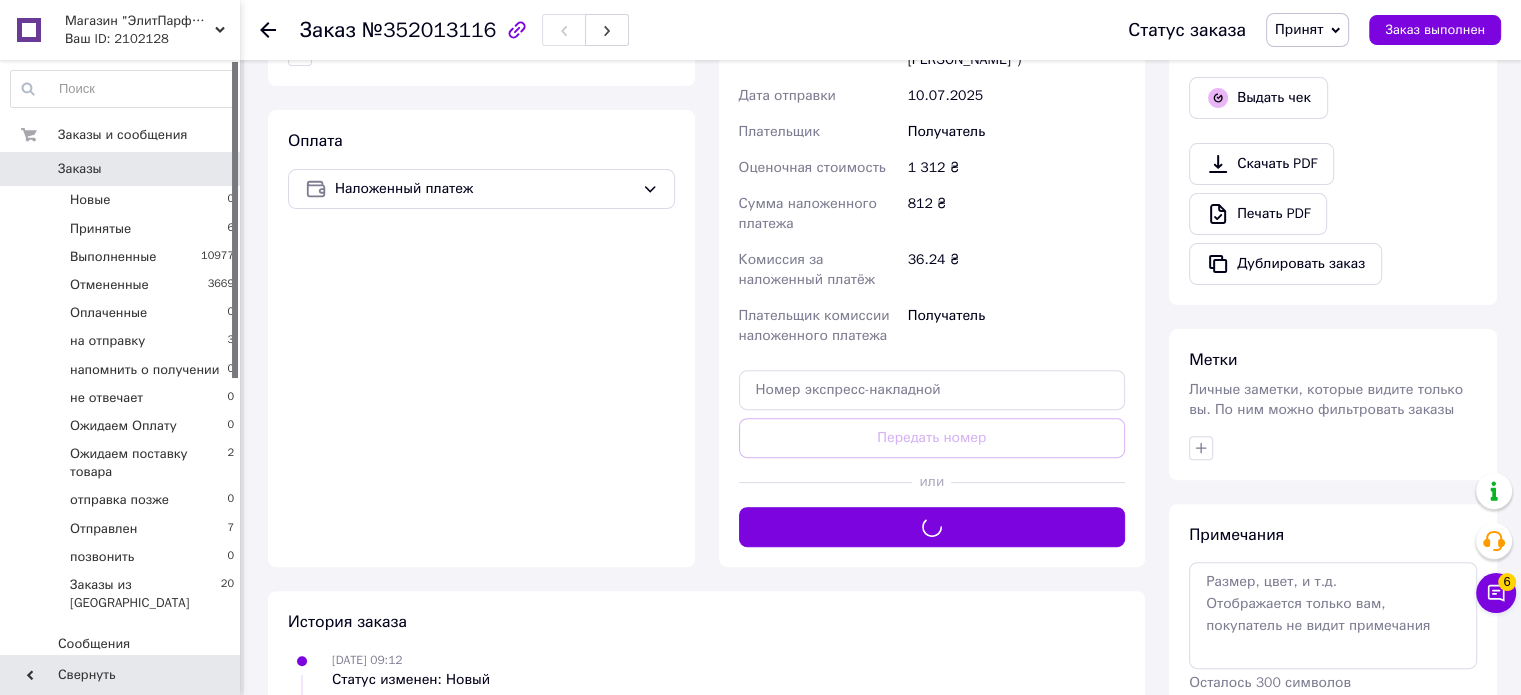 click on "Принят" at bounding box center (1299, 29) 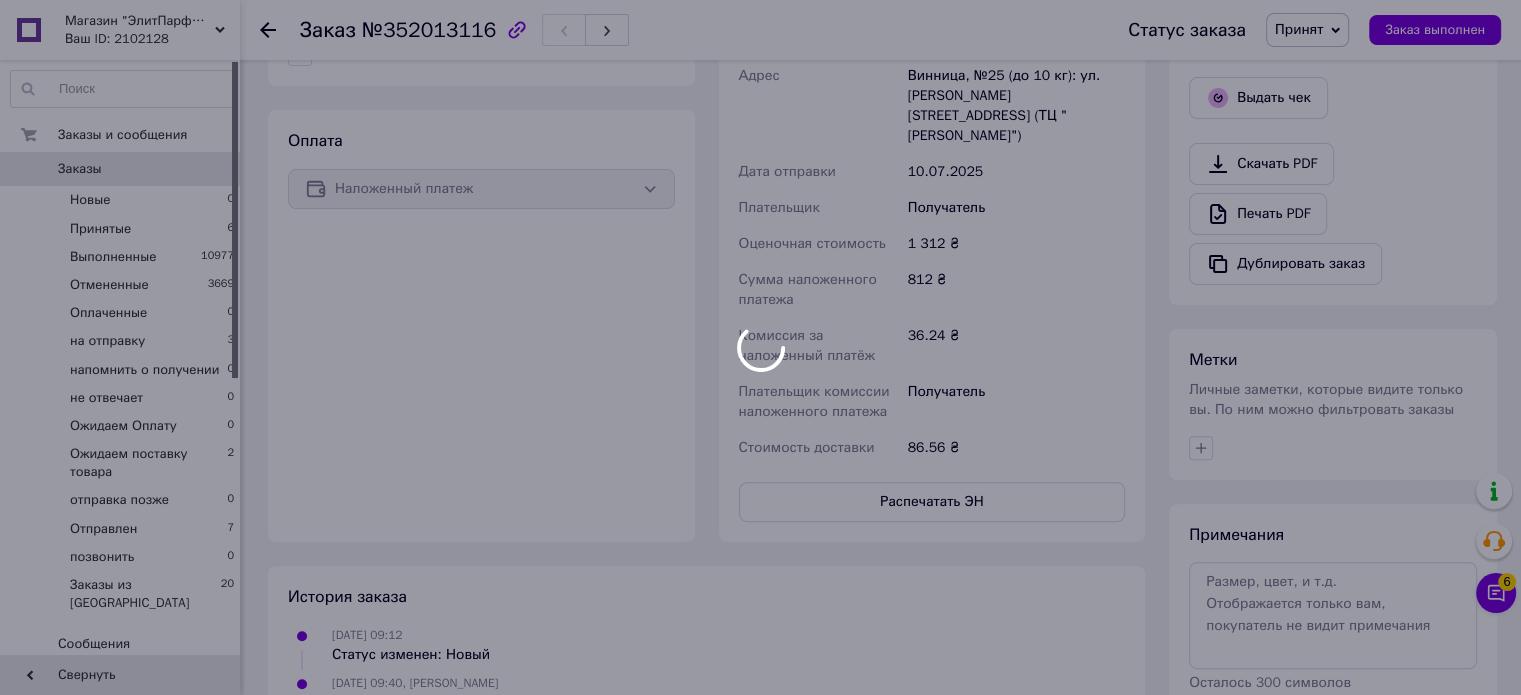 click at bounding box center (760, 347) 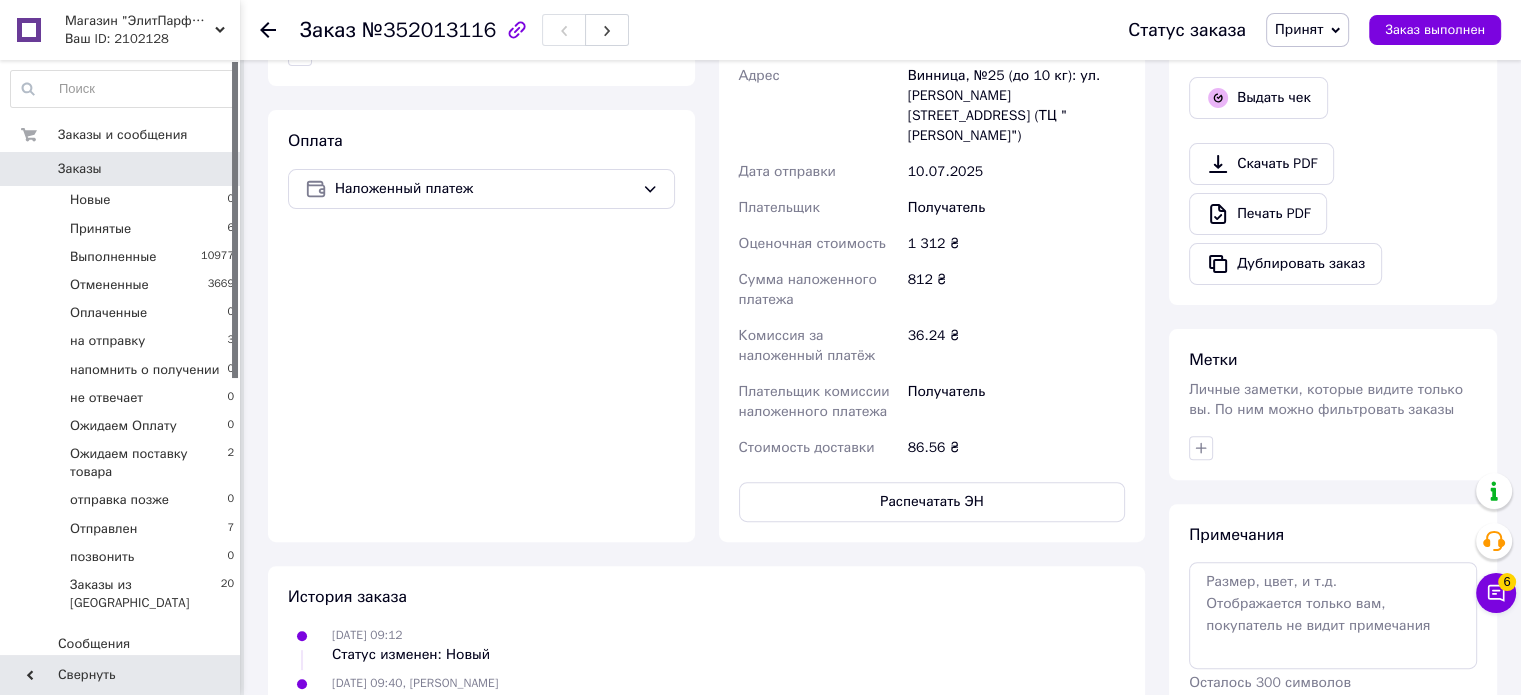 click on "Принят" at bounding box center (1299, 29) 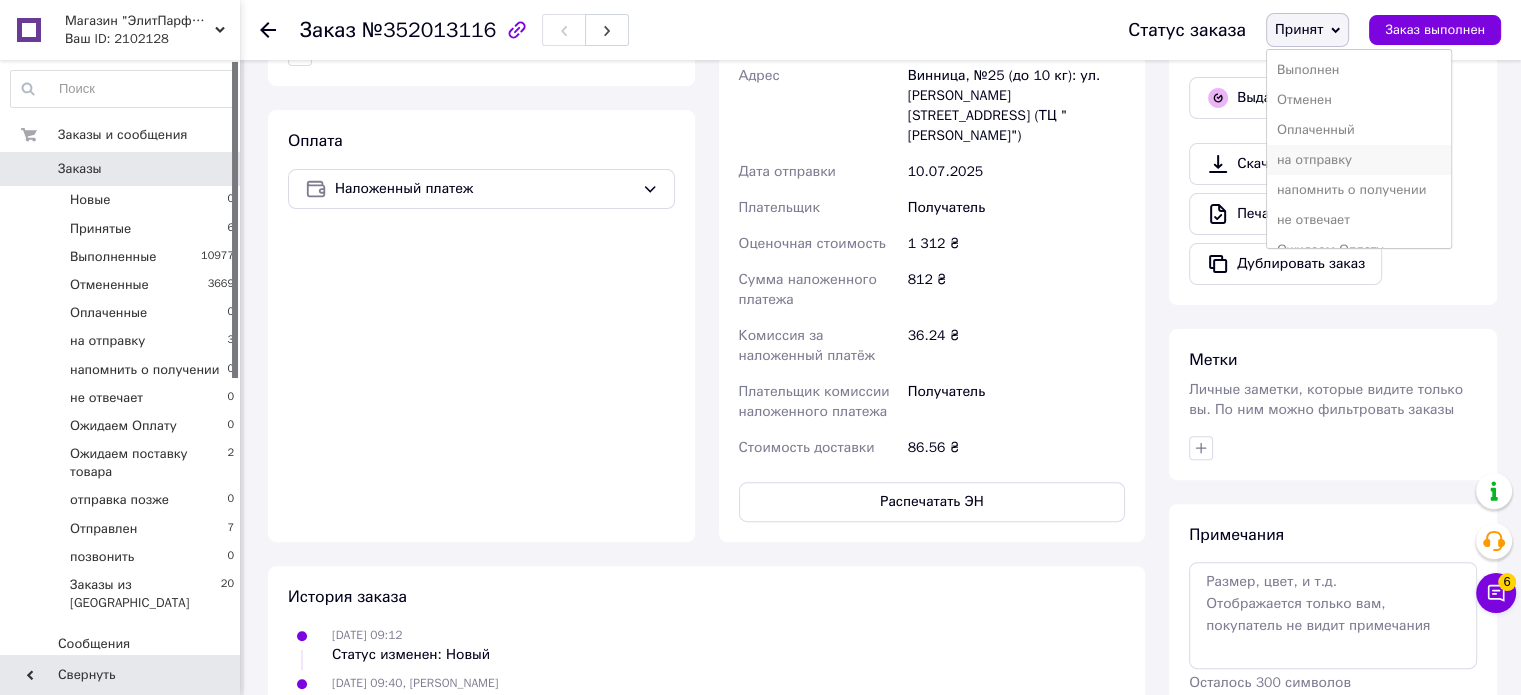 click on "на отправку" at bounding box center (1359, 160) 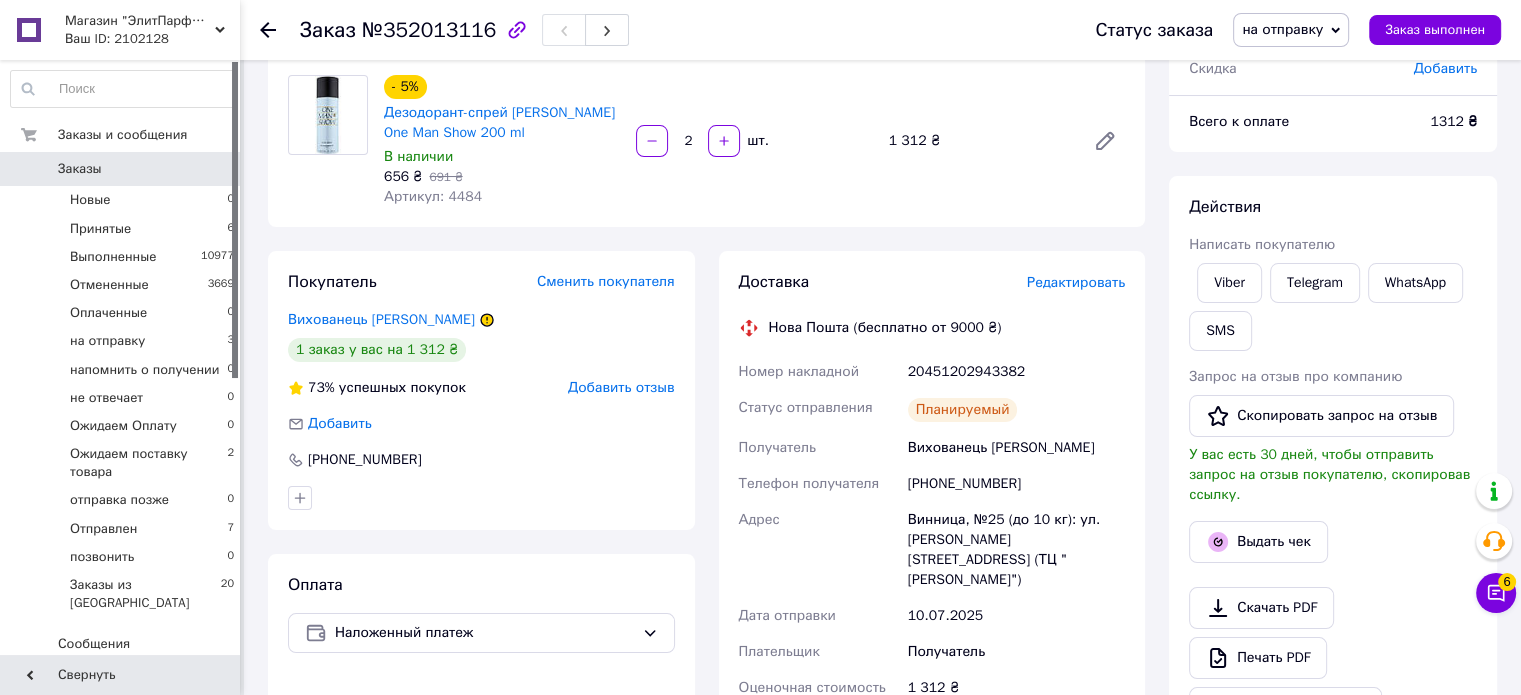 scroll, scrollTop: 100, scrollLeft: 0, axis: vertical 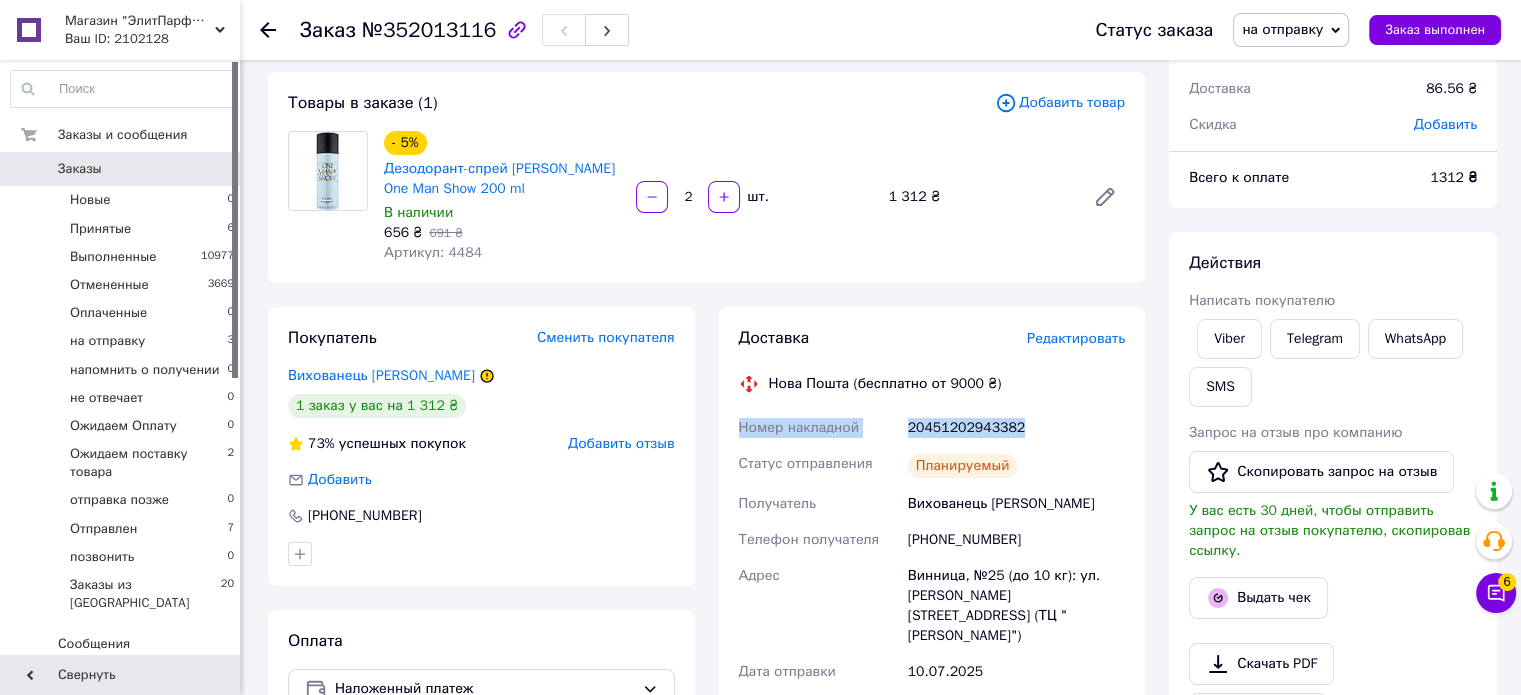 drag, startPoint x: 1020, startPoint y: 416, endPoint x: 714, endPoint y: 444, distance: 307.27838 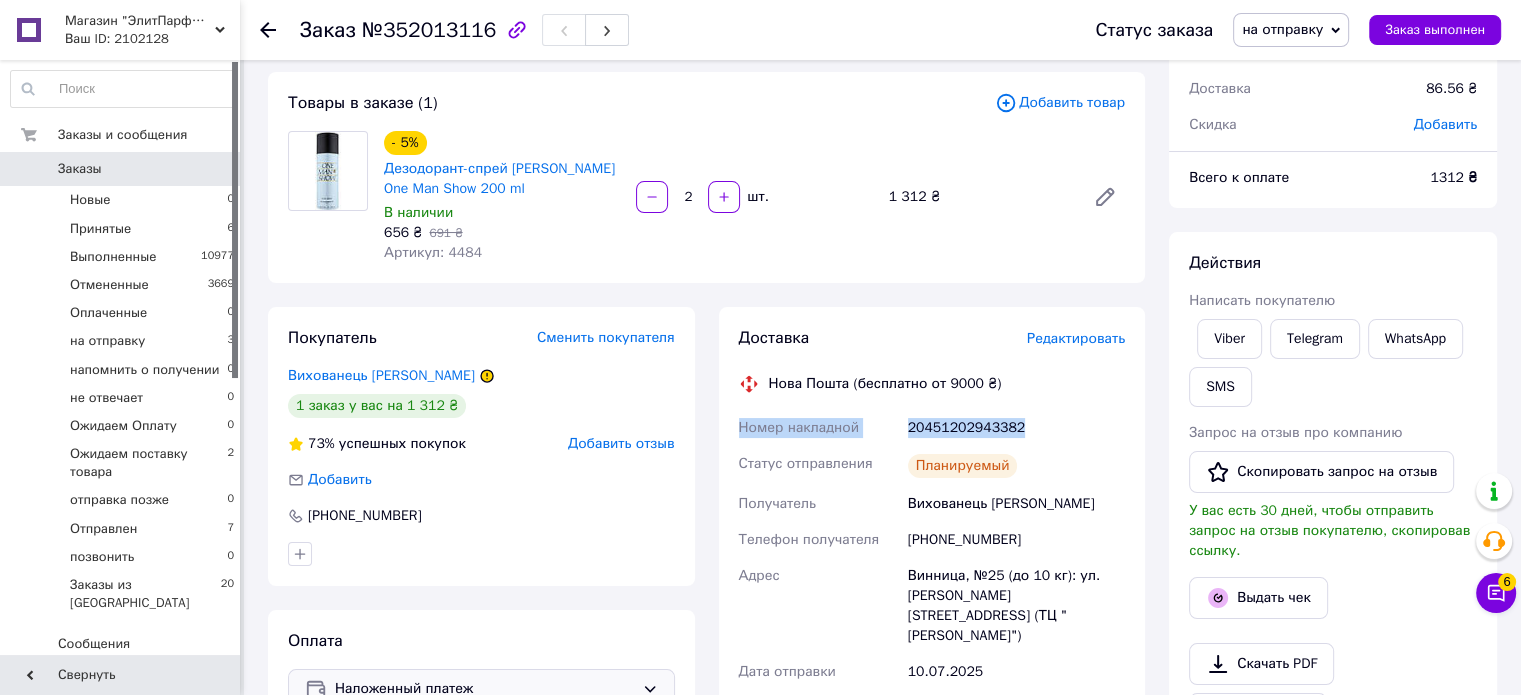 copy on "Номер накладной 20451202943382" 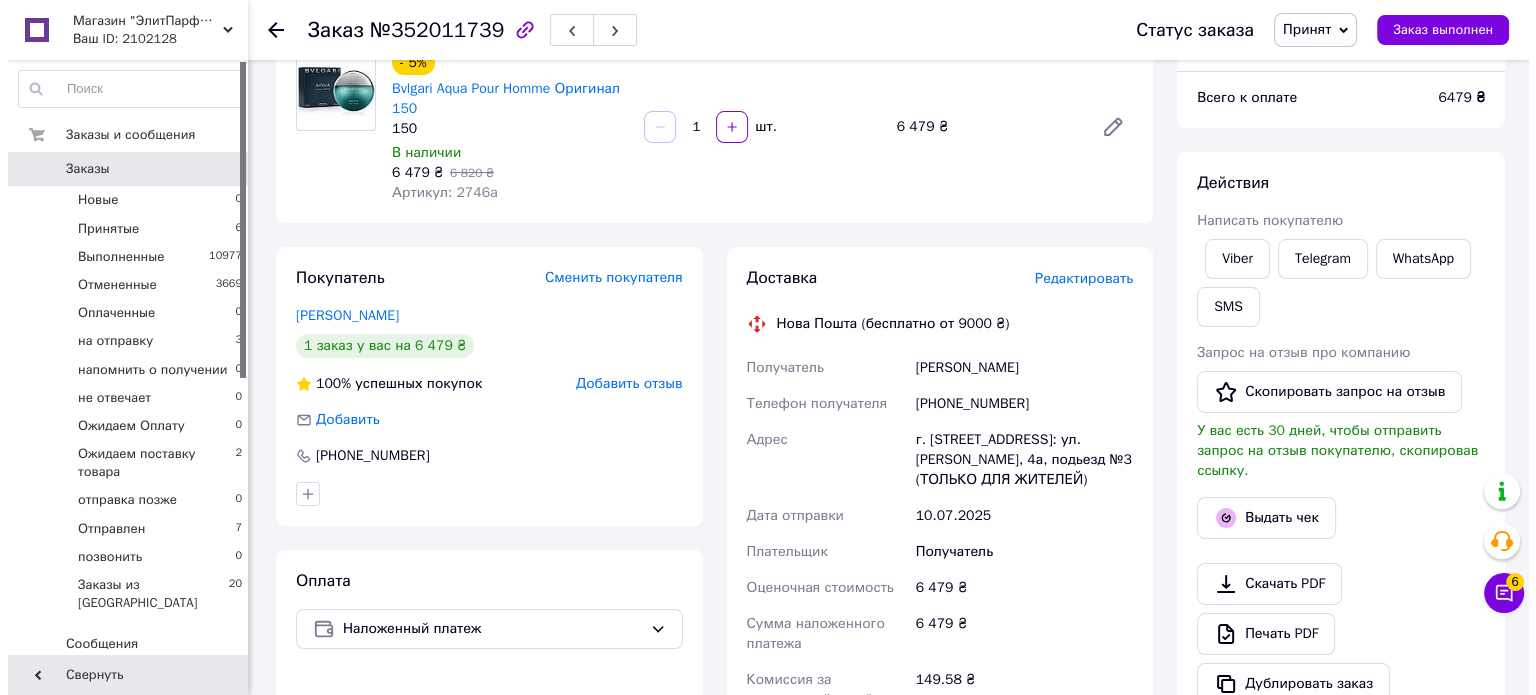 scroll, scrollTop: 300, scrollLeft: 0, axis: vertical 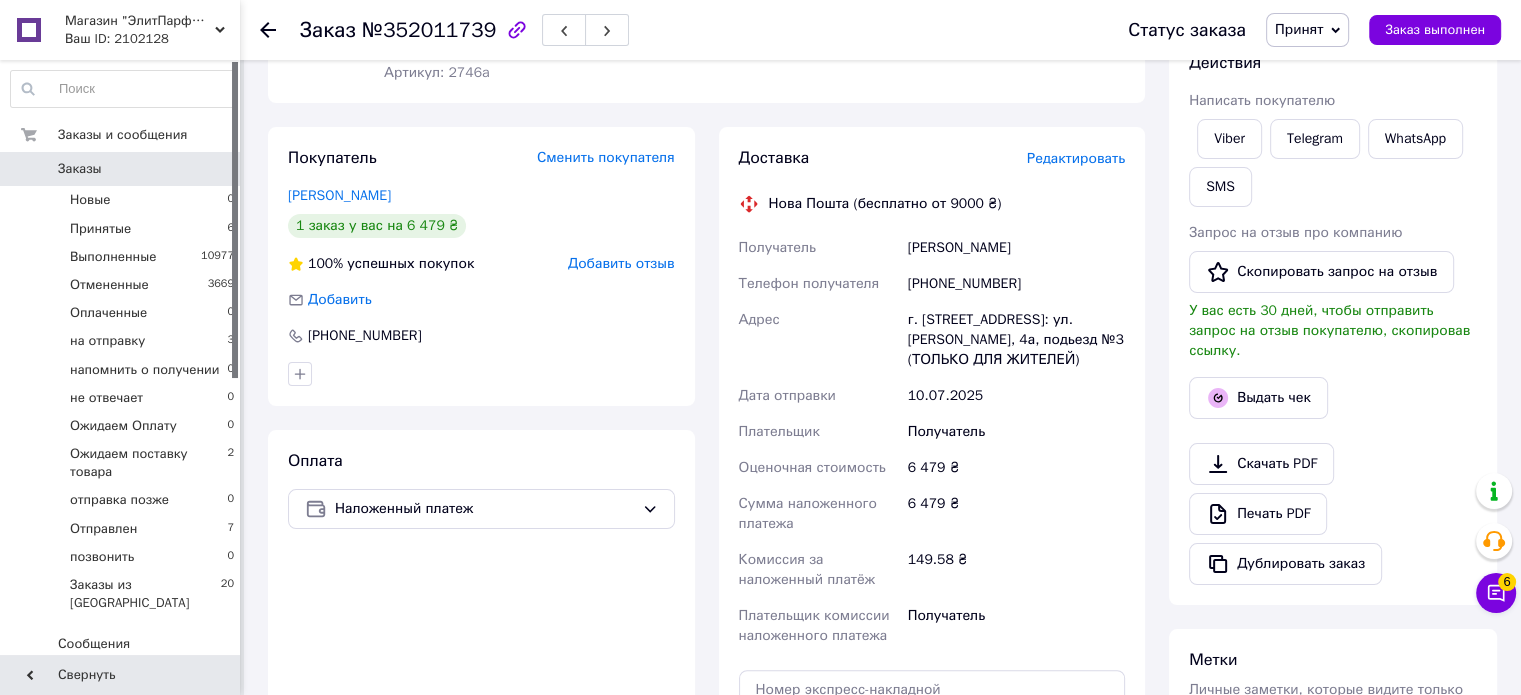 click on "Редактировать" at bounding box center [1076, 158] 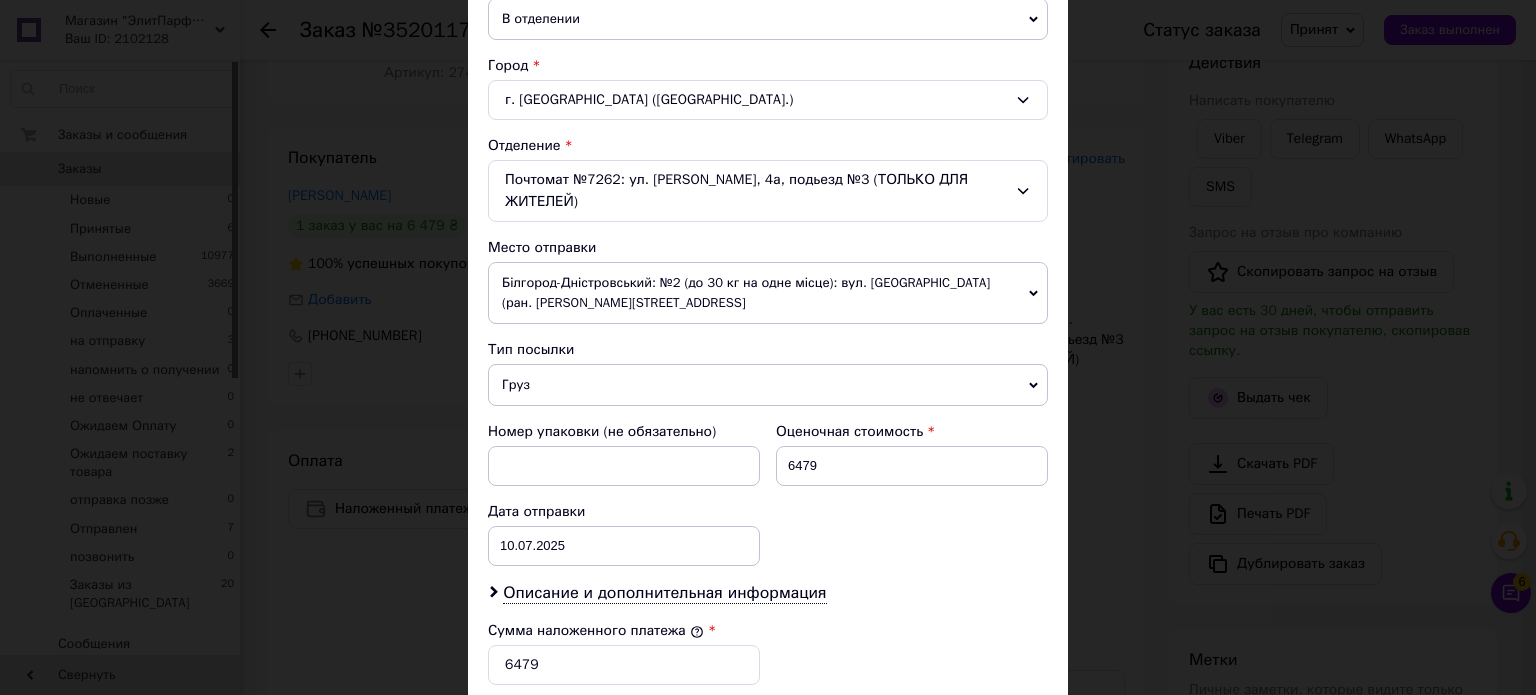 scroll, scrollTop: 600, scrollLeft: 0, axis: vertical 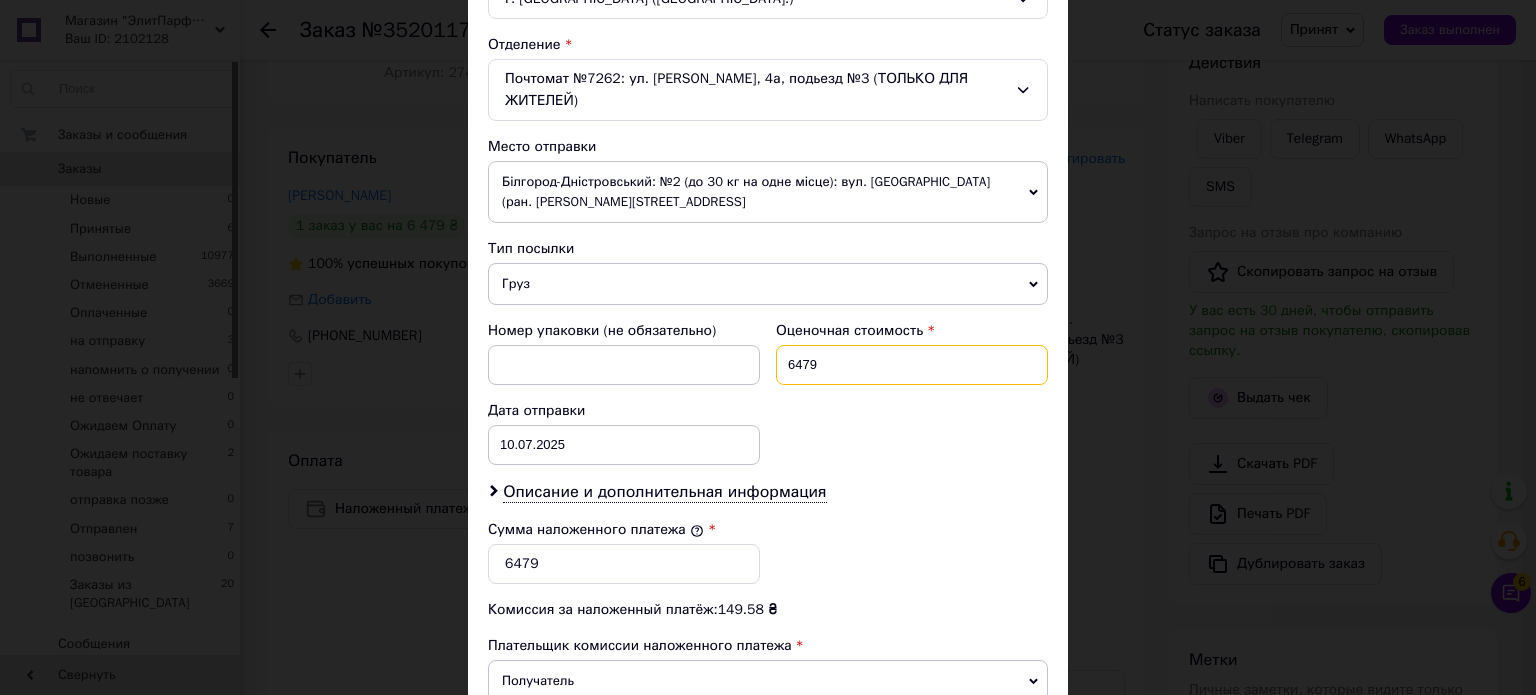 drag, startPoint x: 841, startPoint y: 355, endPoint x: 783, endPoint y: 355, distance: 58 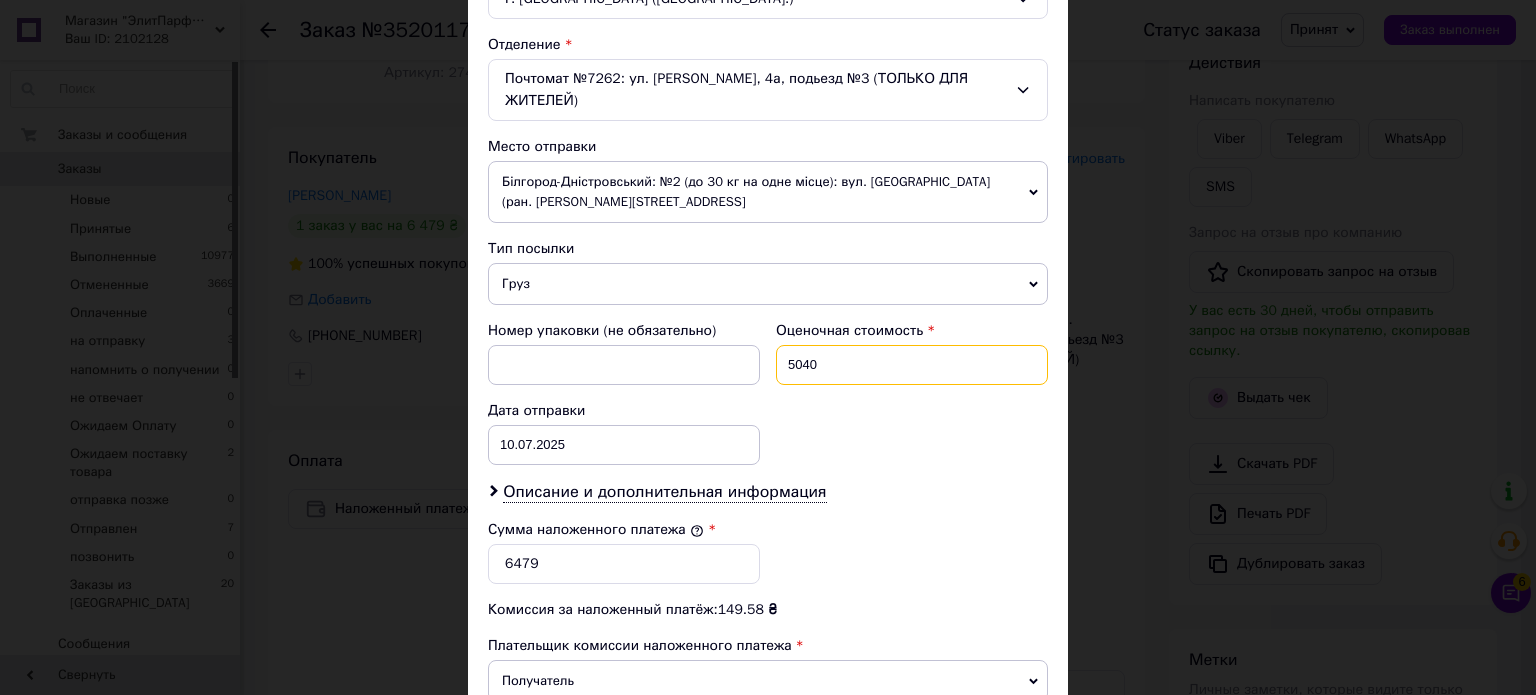 type on "5040" 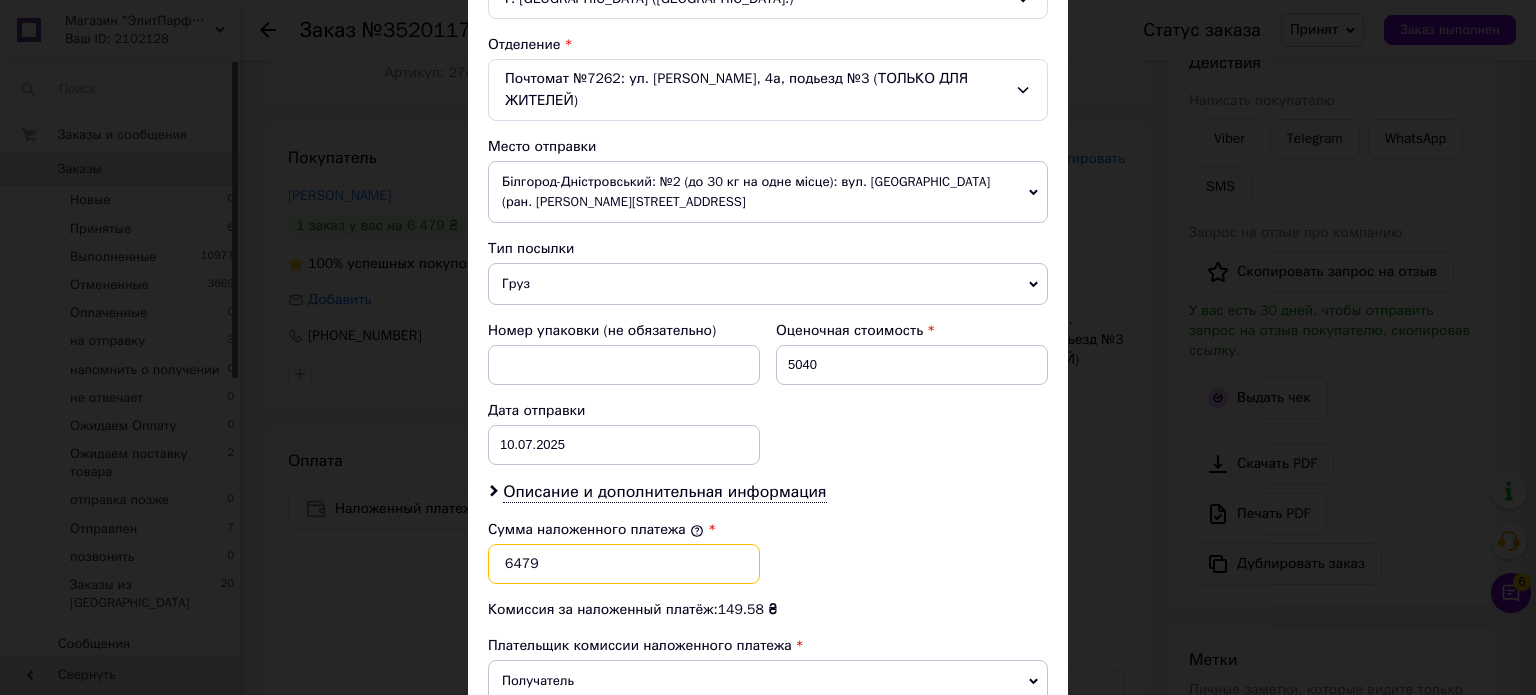 click on "6479" at bounding box center (624, 564) 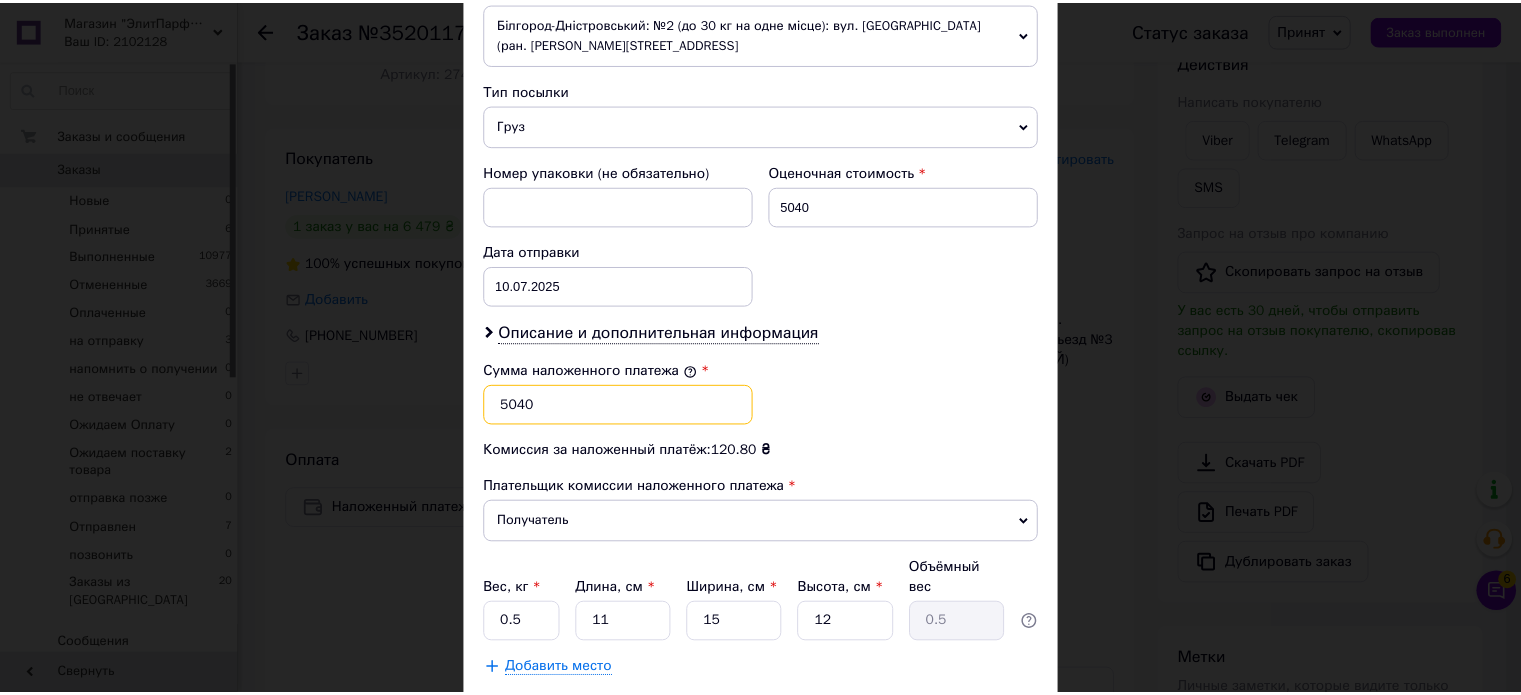 scroll, scrollTop: 866, scrollLeft: 0, axis: vertical 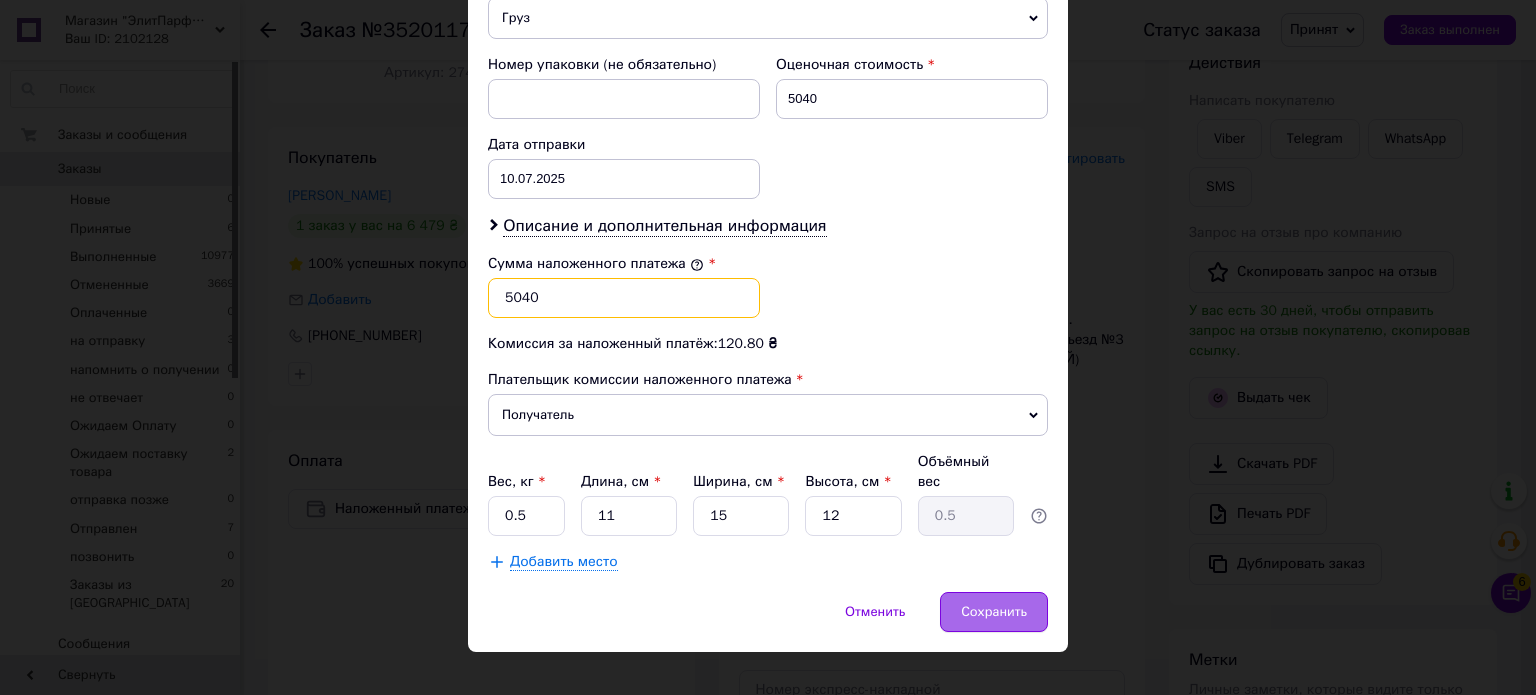 type on "5040" 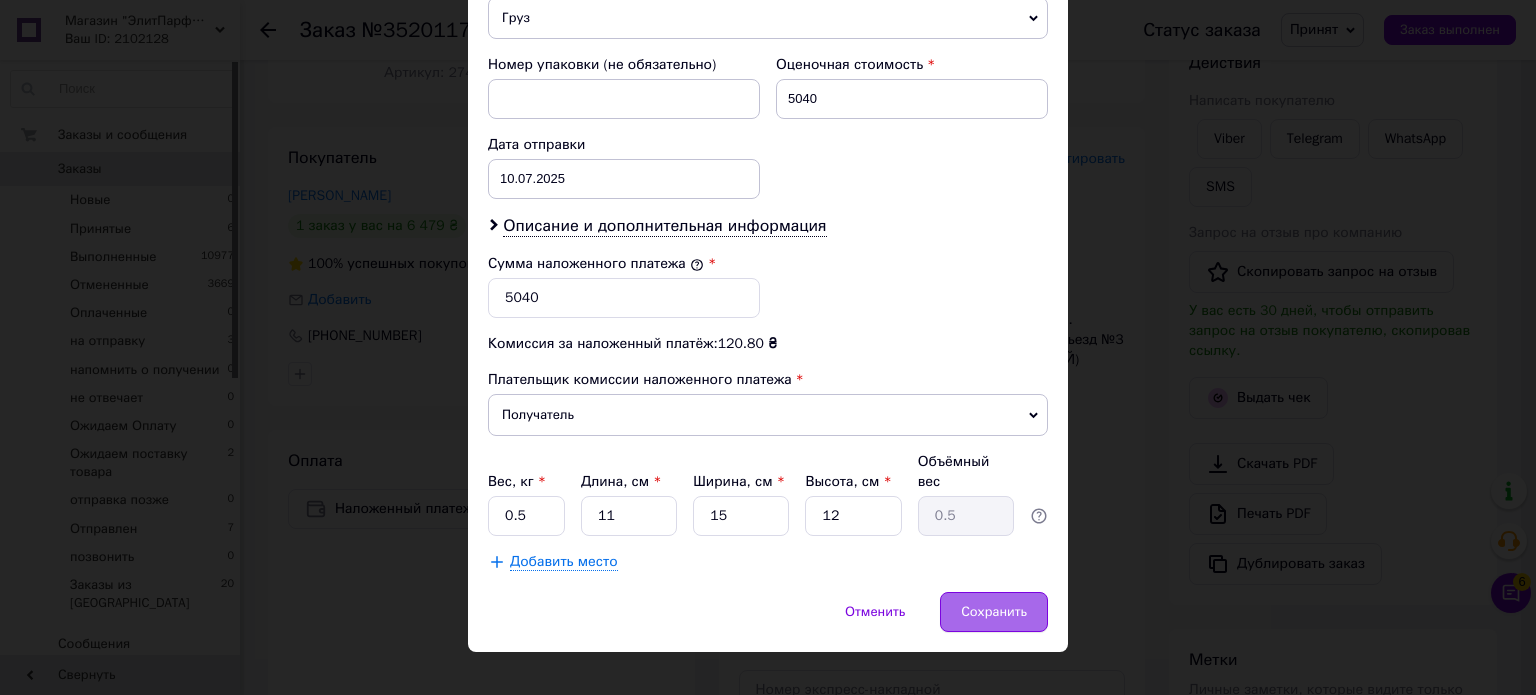 click on "Сохранить" at bounding box center [994, 612] 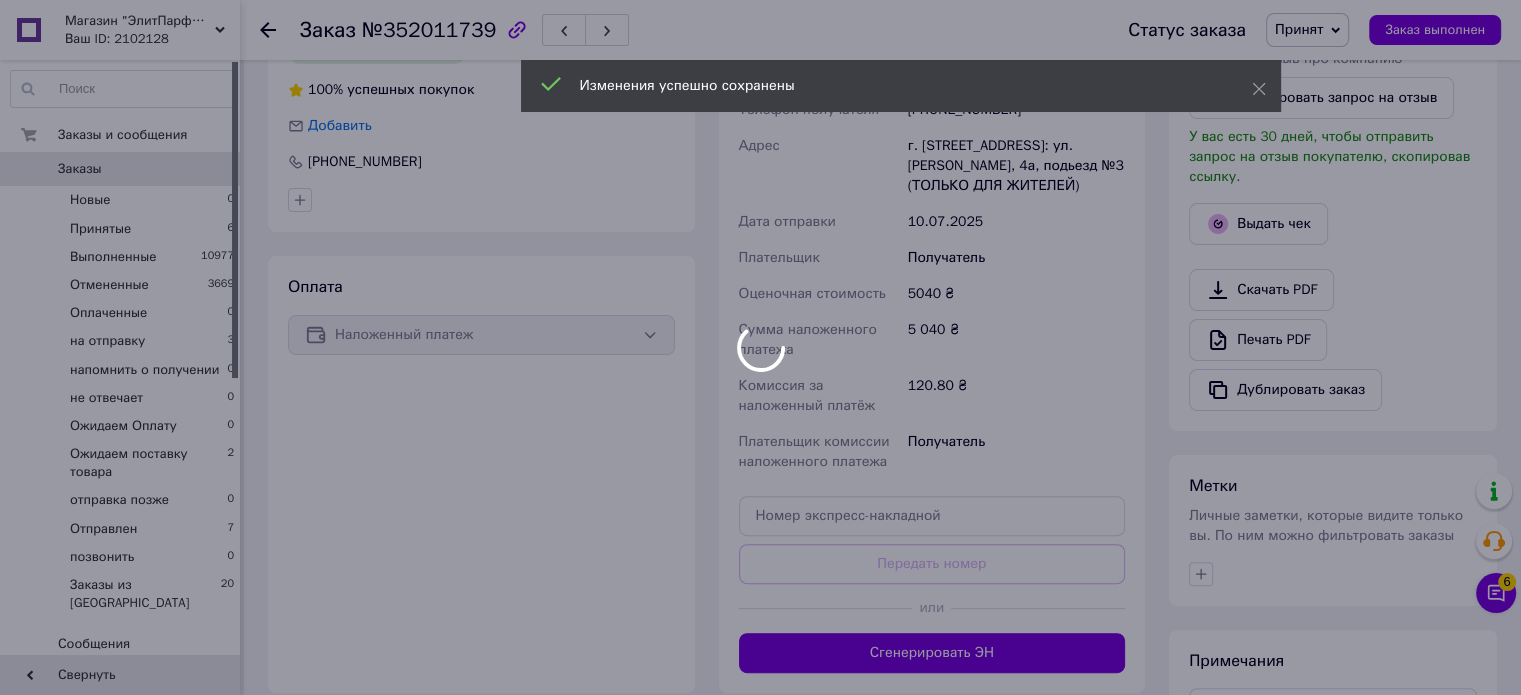 scroll, scrollTop: 600, scrollLeft: 0, axis: vertical 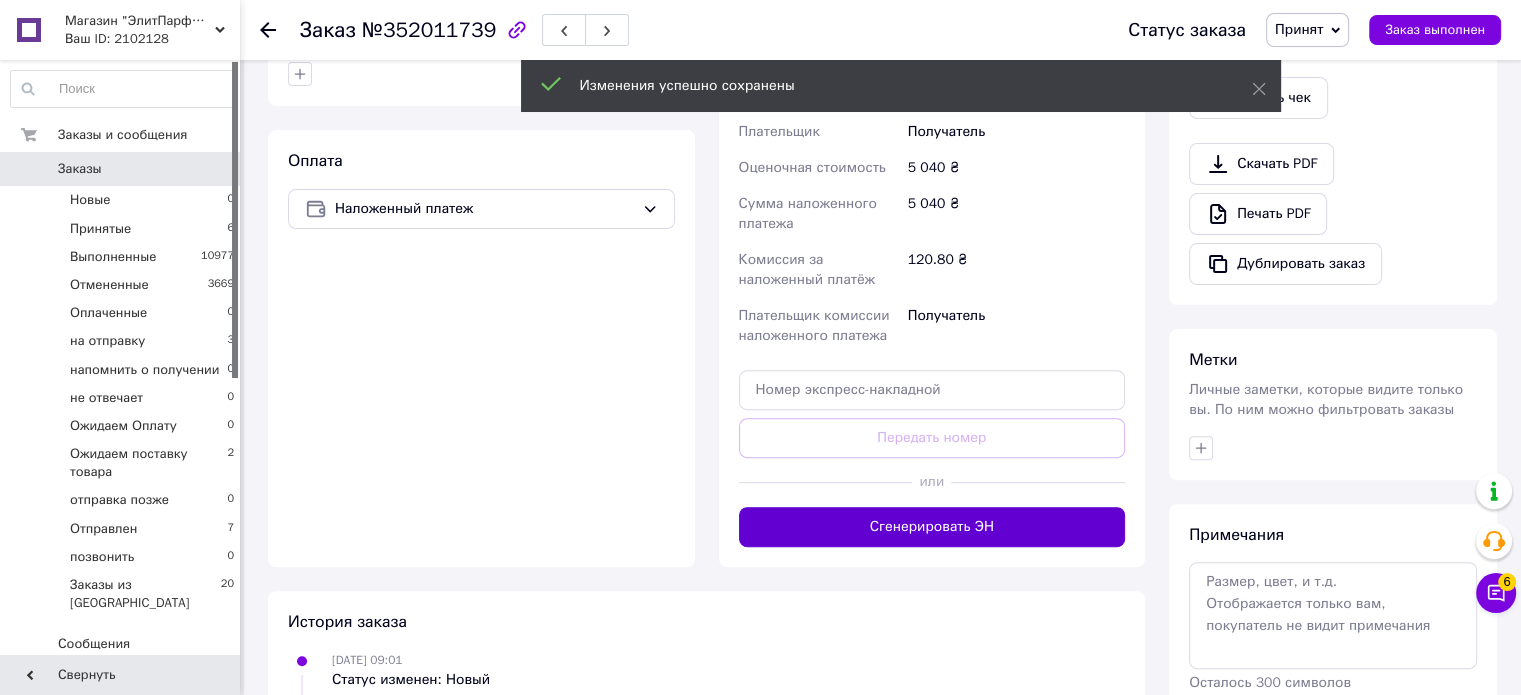 click on "Сгенерировать ЭН" at bounding box center (932, 527) 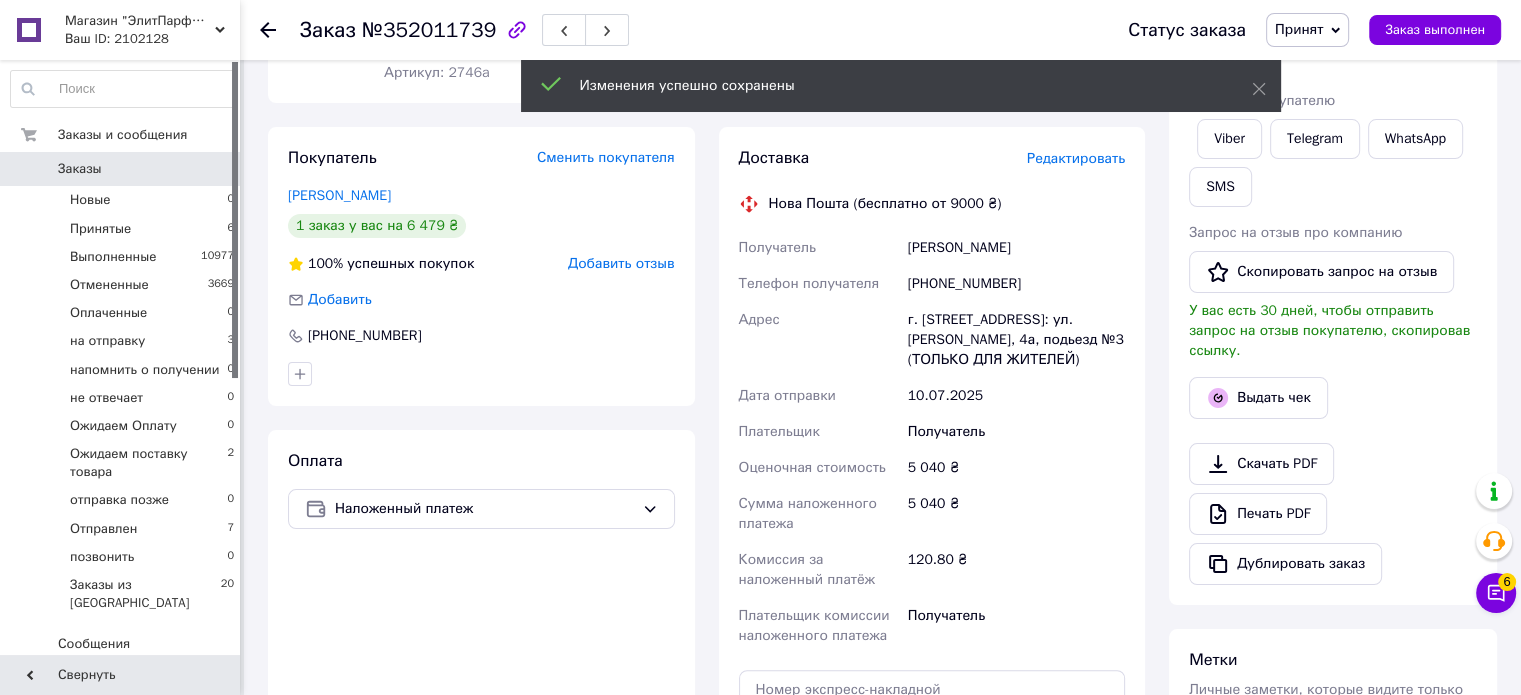 scroll, scrollTop: 300, scrollLeft: 0, axis: vertical 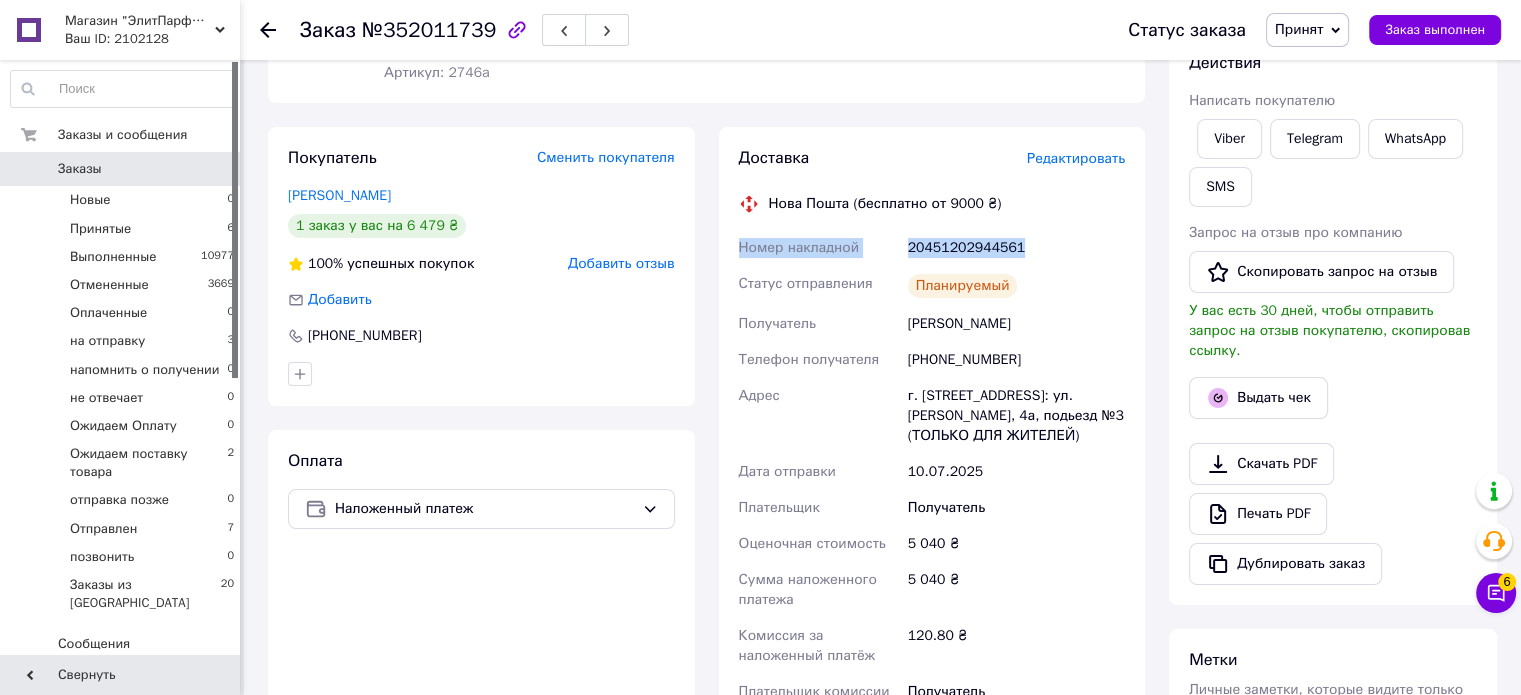 drag, startPoint x: 1028, startPoint y: 248, endPoint x: 716, endPoint y: 248, distance: 312 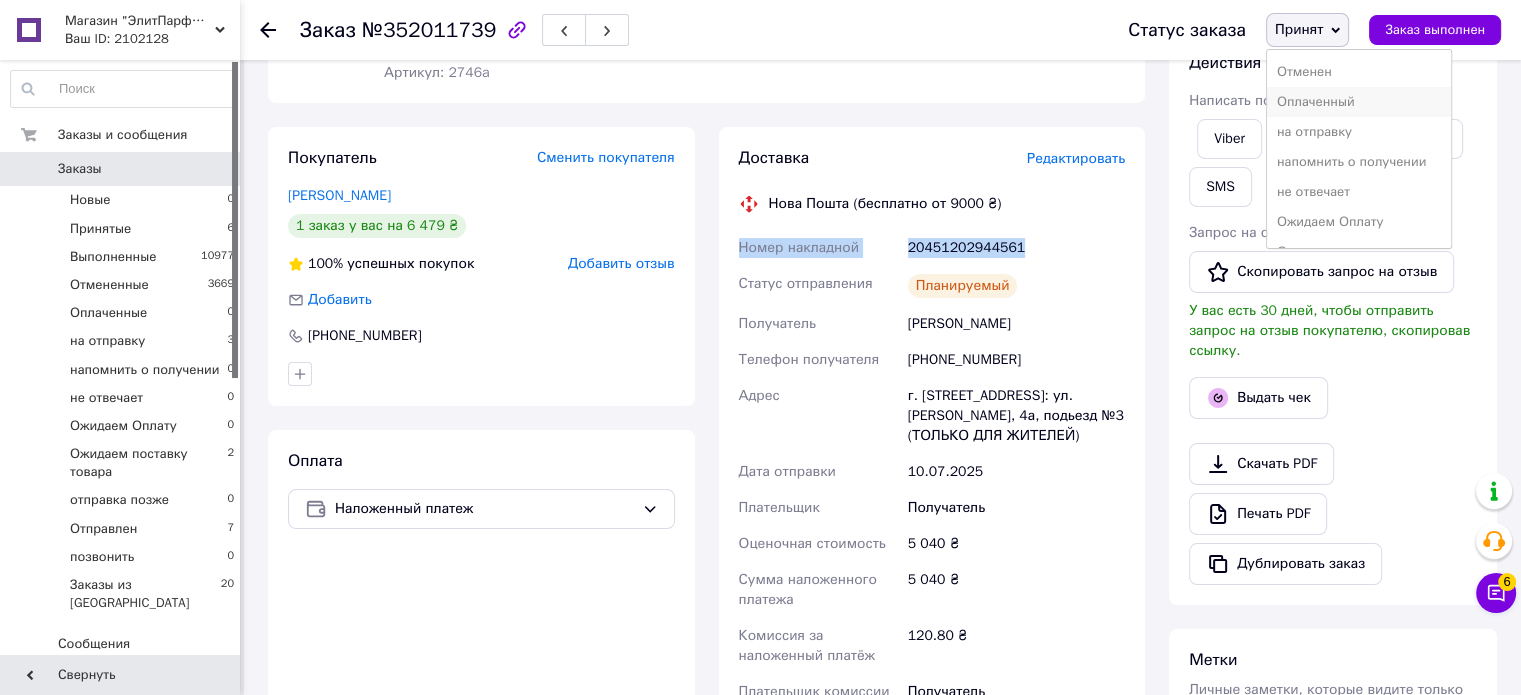 scroll, scrollTop: 0, scrollLeft: 0, axis: both 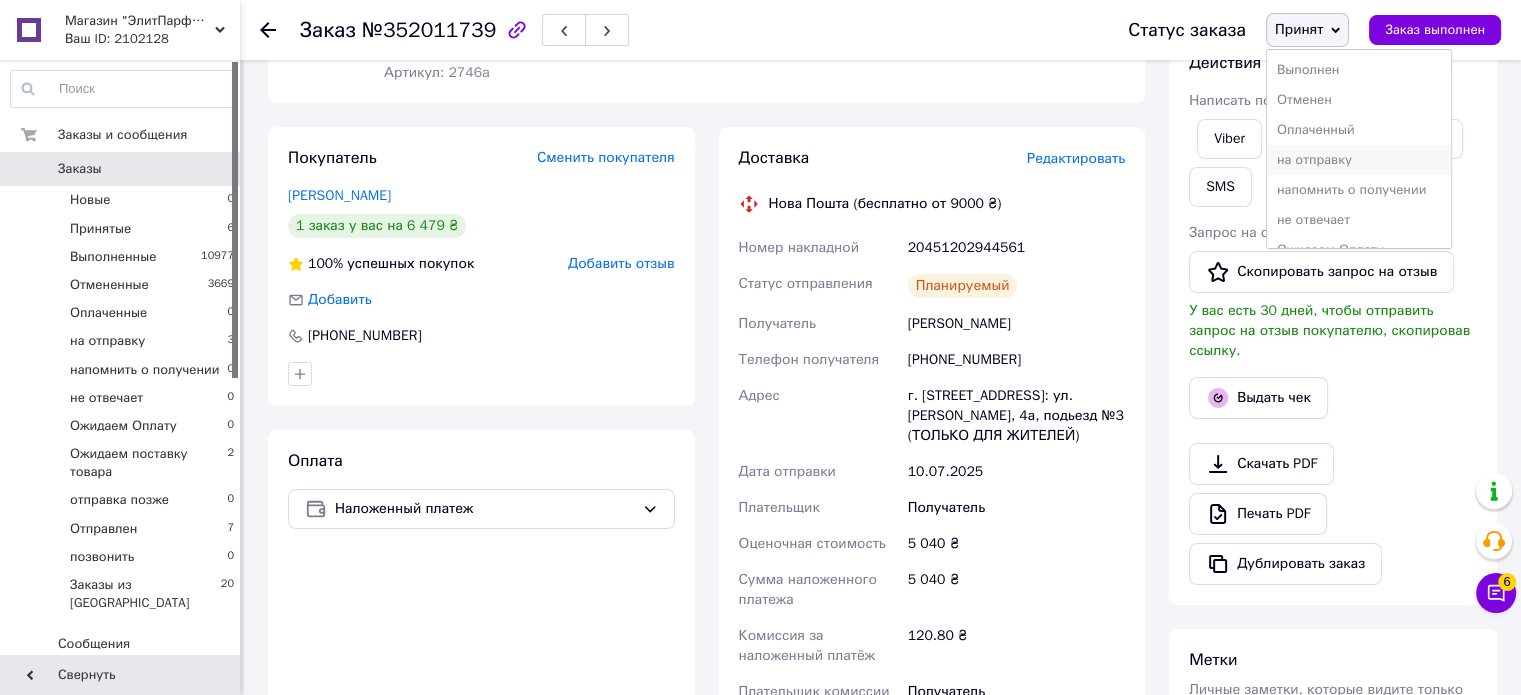 click on "на отправку" at bounding box center [1359, 160] 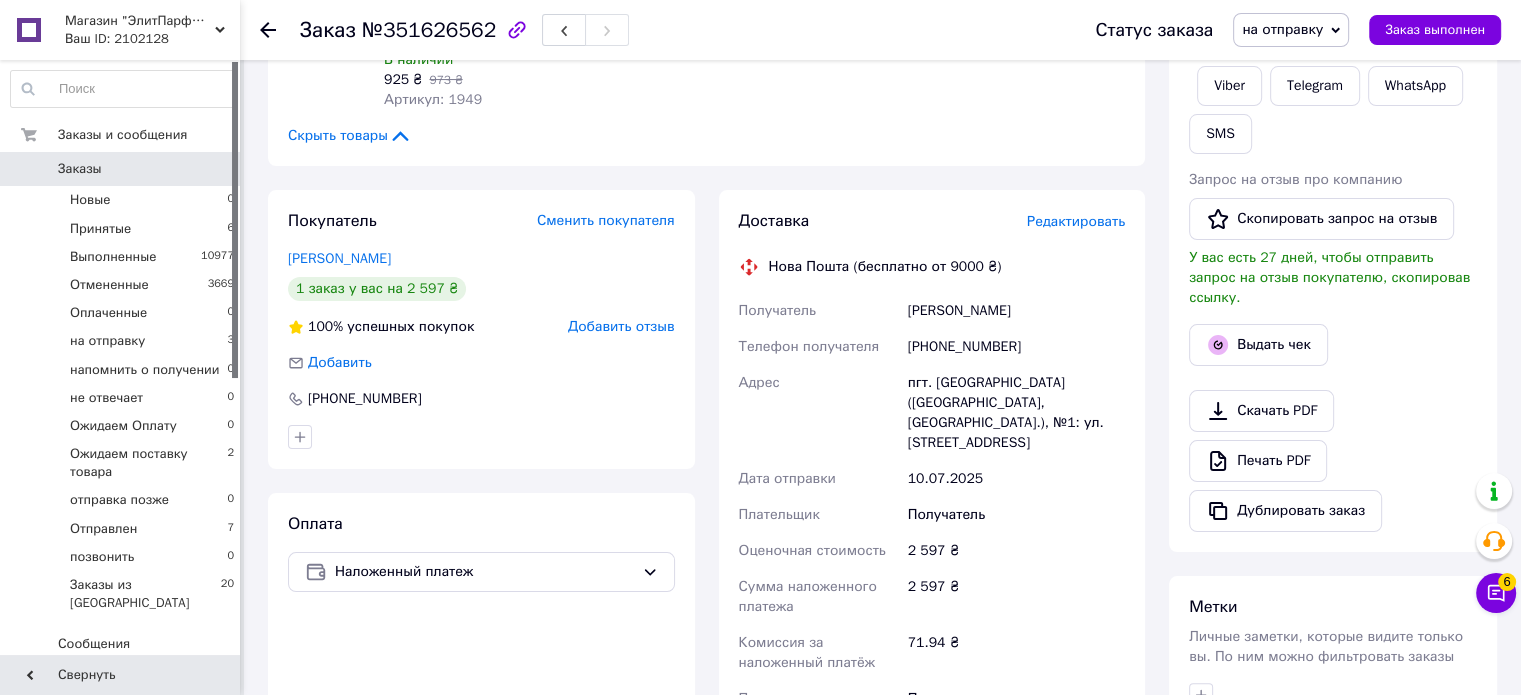 scroll, scrollTop: 600, scrollLeft: 0, axis: vertical 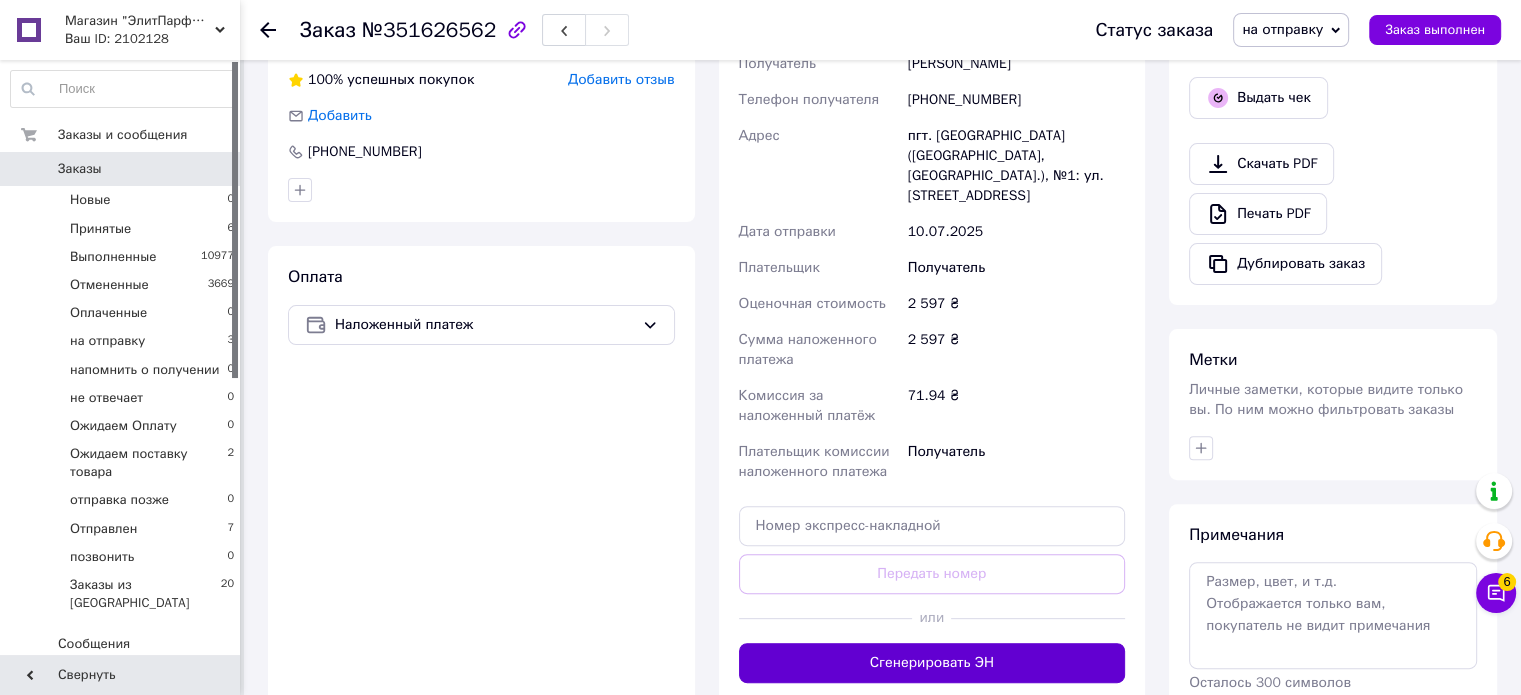 click on "Сгенерировать ЭН" at bounding box center (932, 663) 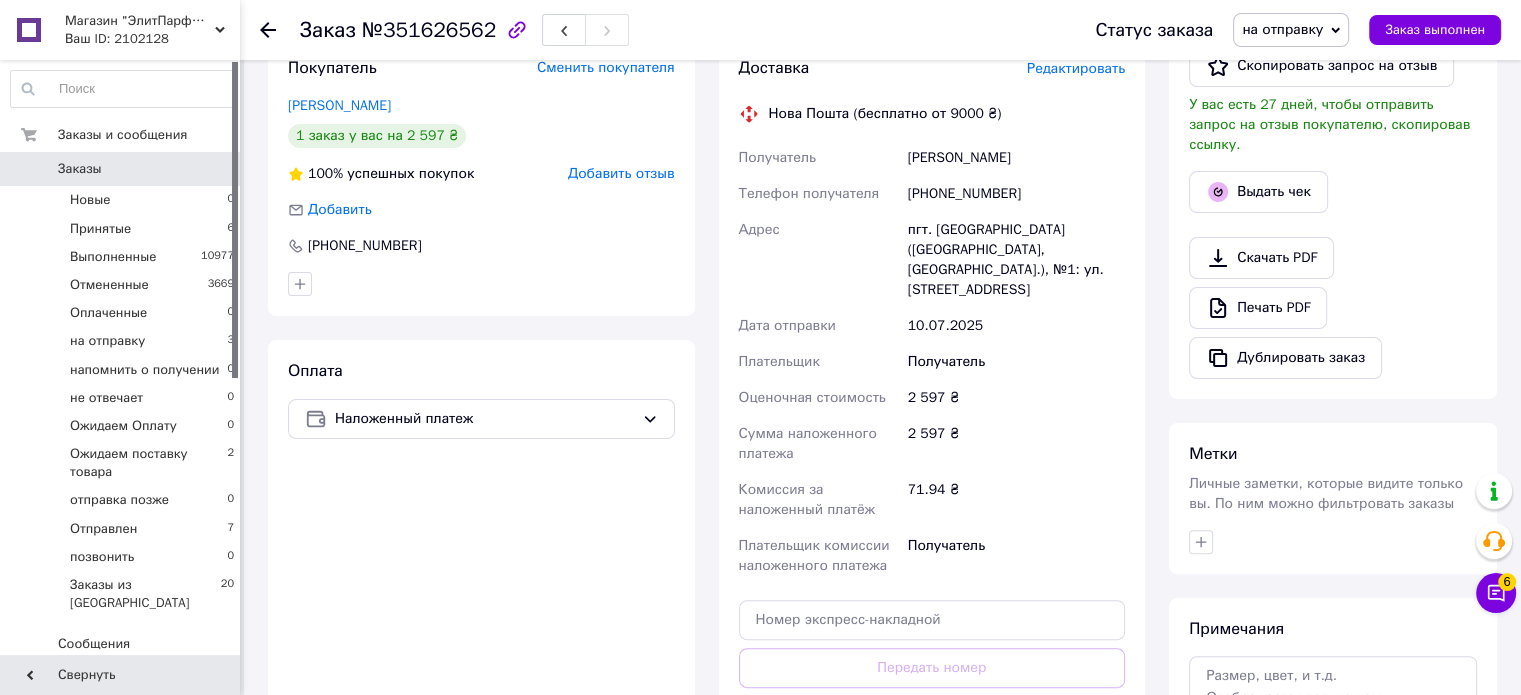 scroll, scrollTop: 400, scrollLeft: 0, axis: vertical 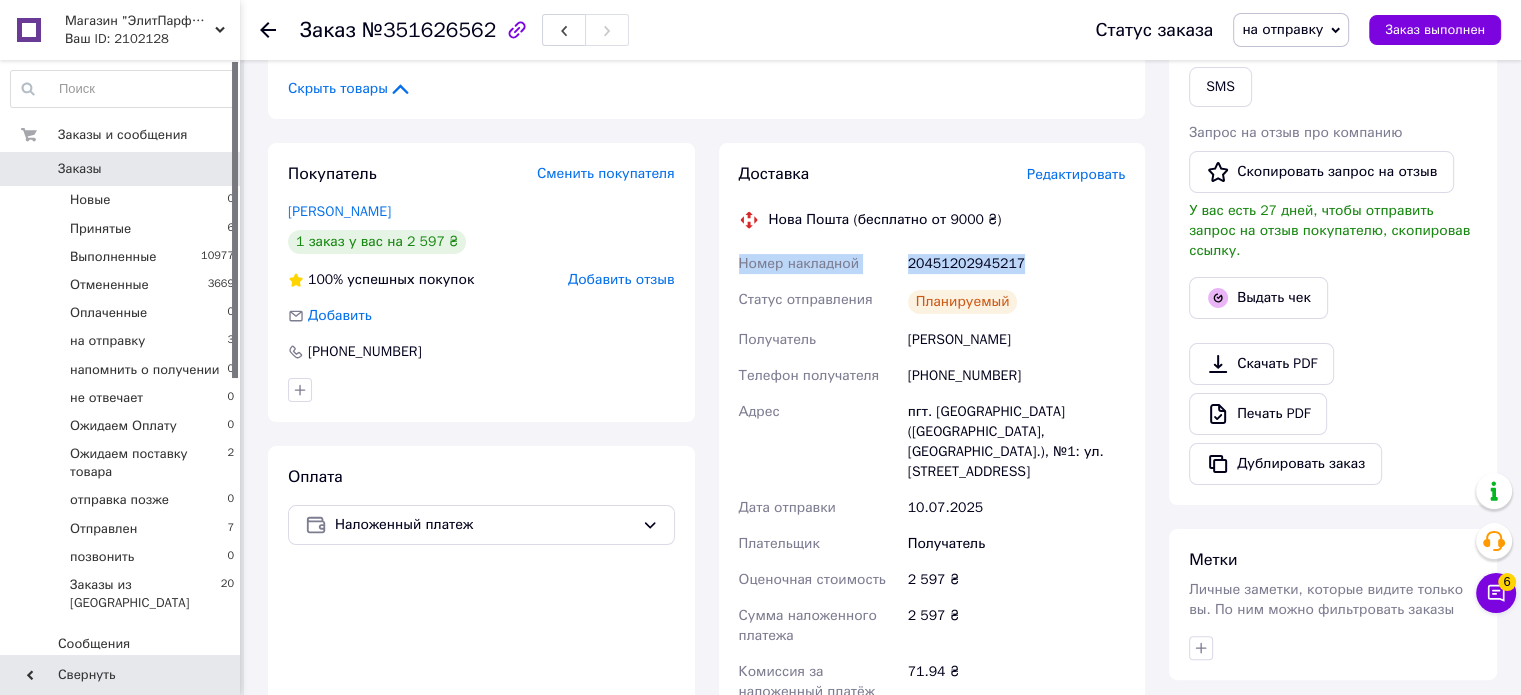 drag, startPoint x: 1011, startPoint y: 263, endPoint x: 741, endPoint y: 260, distance: 270.01666 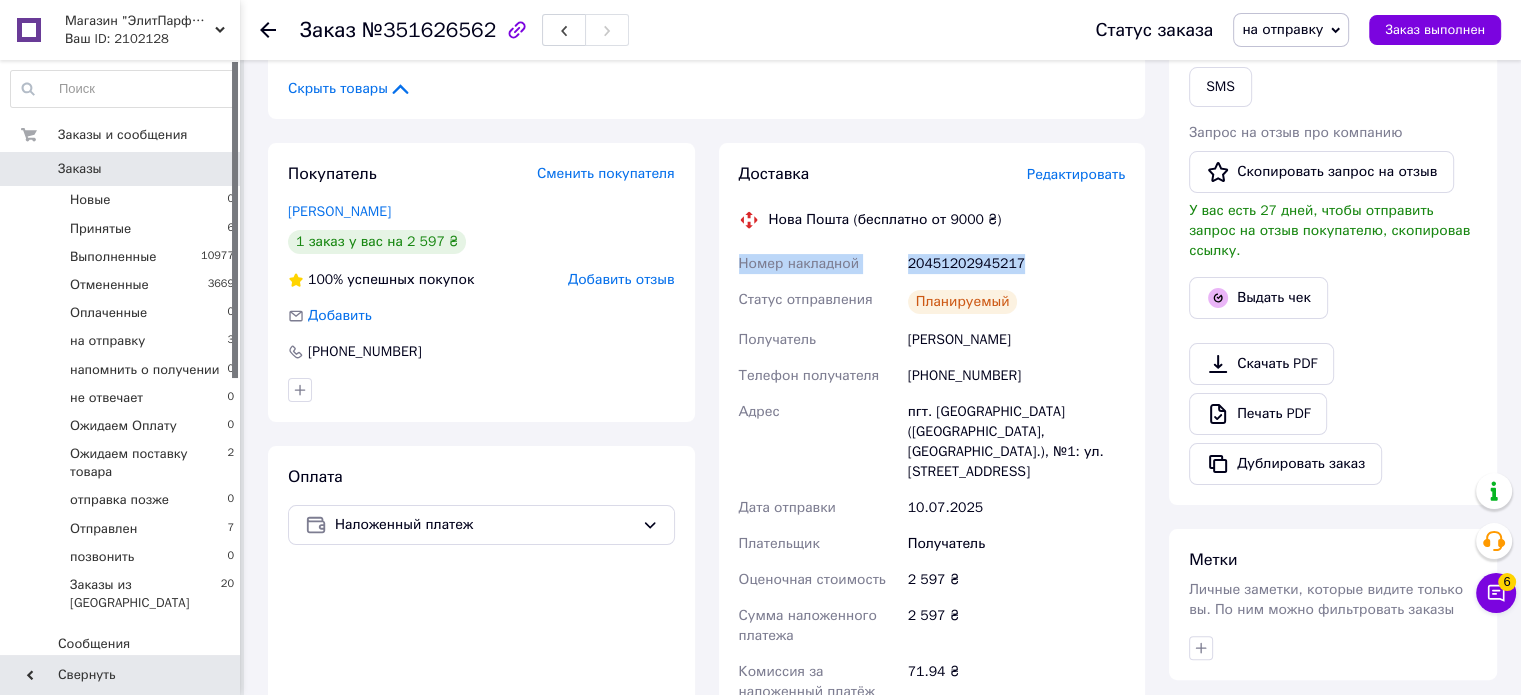 click on "Номер накладной 20451202945217 Статус отправления Планируемый Получатель [PERSON_NAME] Телефон получателя [PHONE_NUMBER] [GEOGRAPHIC_DATA] пгт. [GEOGRAPHIC_DATA] ([GEOGRAPHIC_DATA], [GEOGRAPHIC_DATA].), №1: ул. [STREET_ADDRESS] Дата отправки [DATE] Плательщик Получатель Оценочная стоимость 2 597 ₴ Сумма наложенного платежа 2 597 ₴ Комиссия за наложенный платёж 71.94 ₴ Плательщик комиссии наложенного платежа Получатель Стоимость доставки 117.99 ₴" at bounding box center (932, 524) 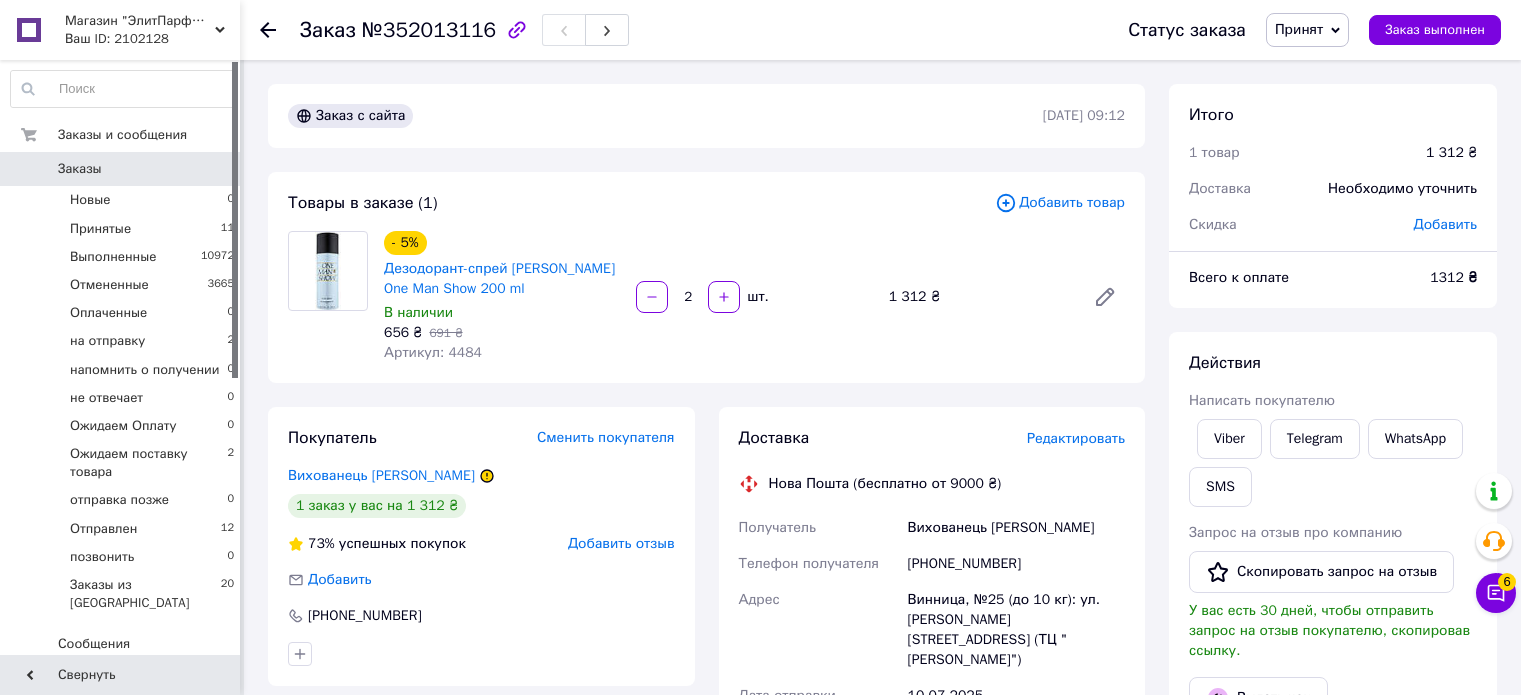 scroll, scrollTop: 0, scrollLeft: 0, axis: both 